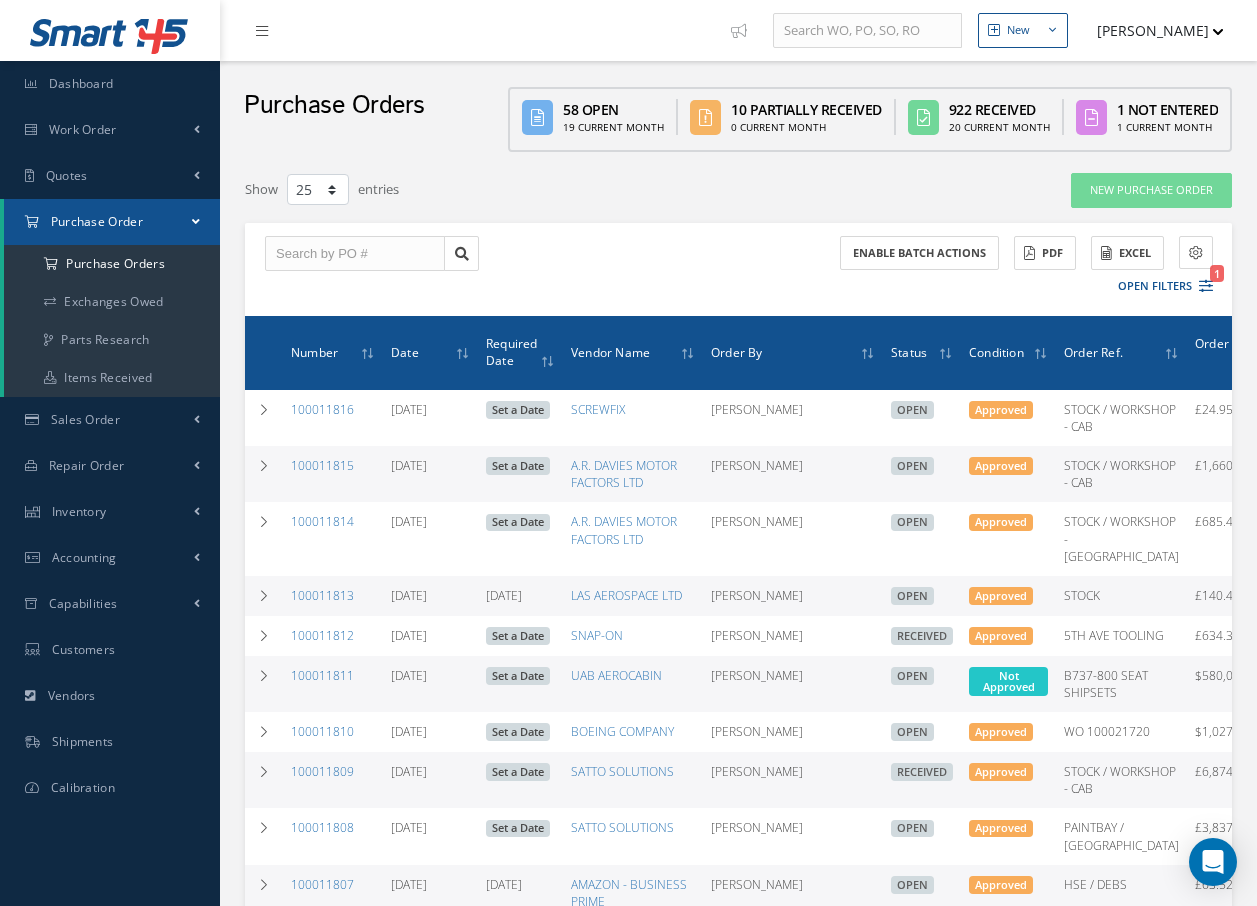 select on "25" 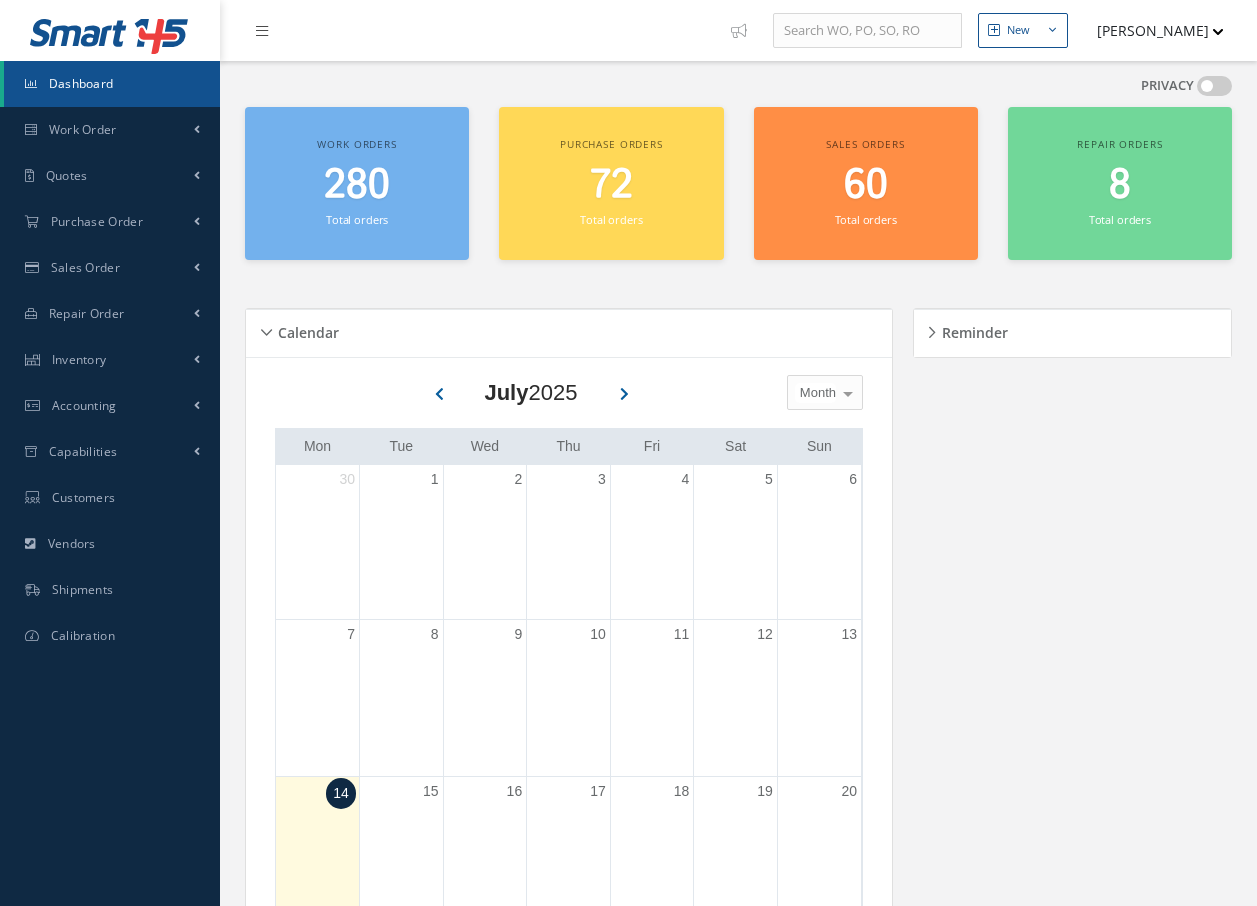 scroll, scrollTop: 0, scrollLeft: 0, axis: both 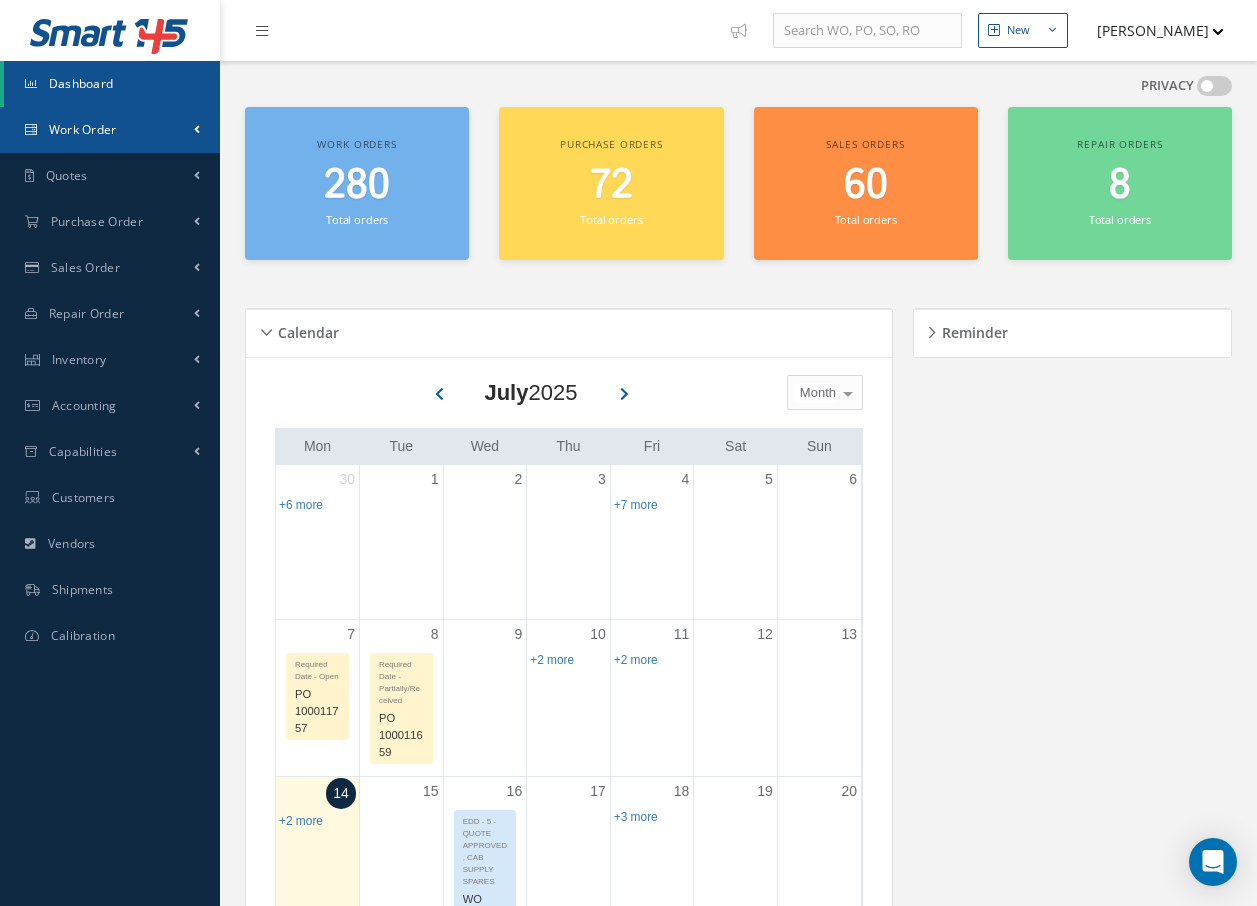 click on "Work Order" at bounding box center [83, 129] 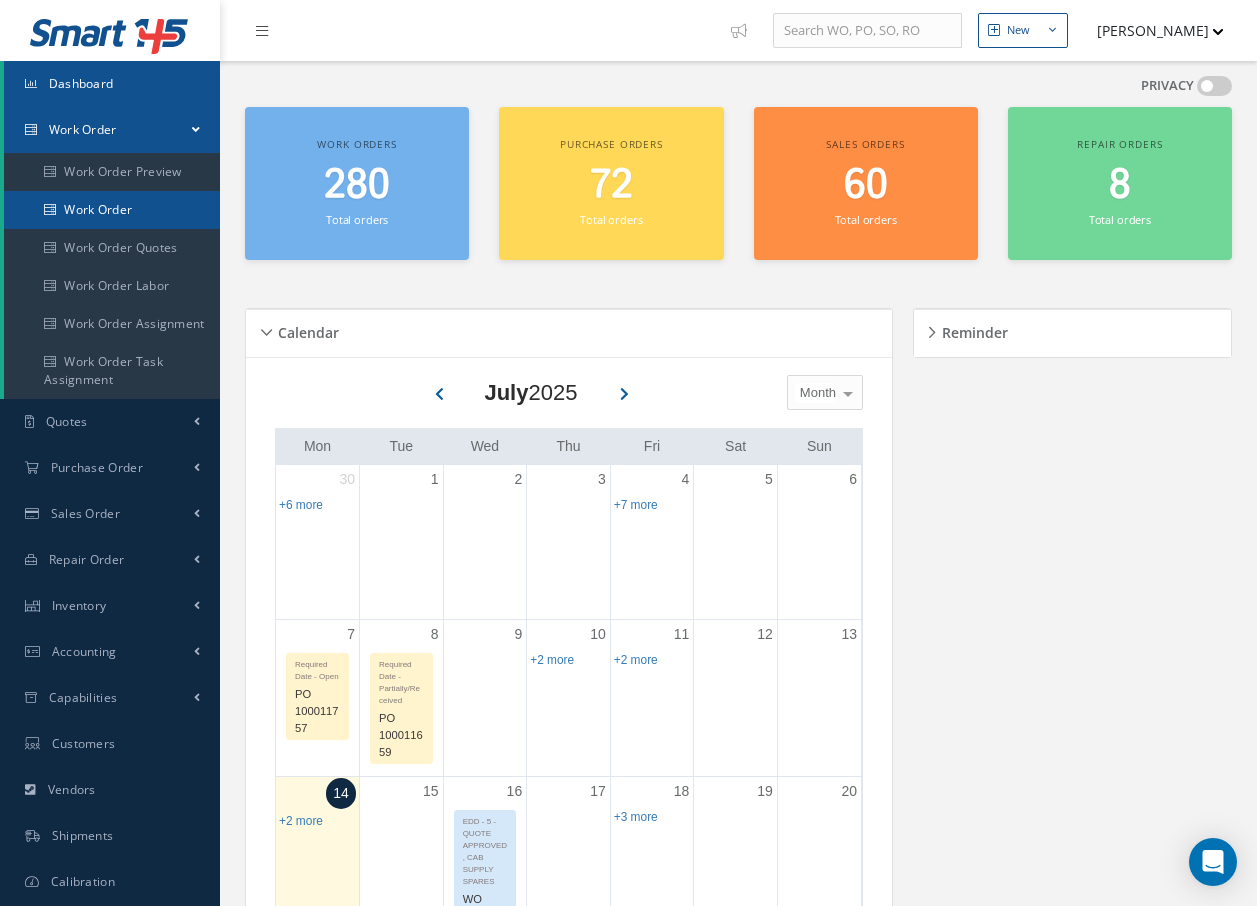 click on "Work Order" at bounding box center (112, 210) 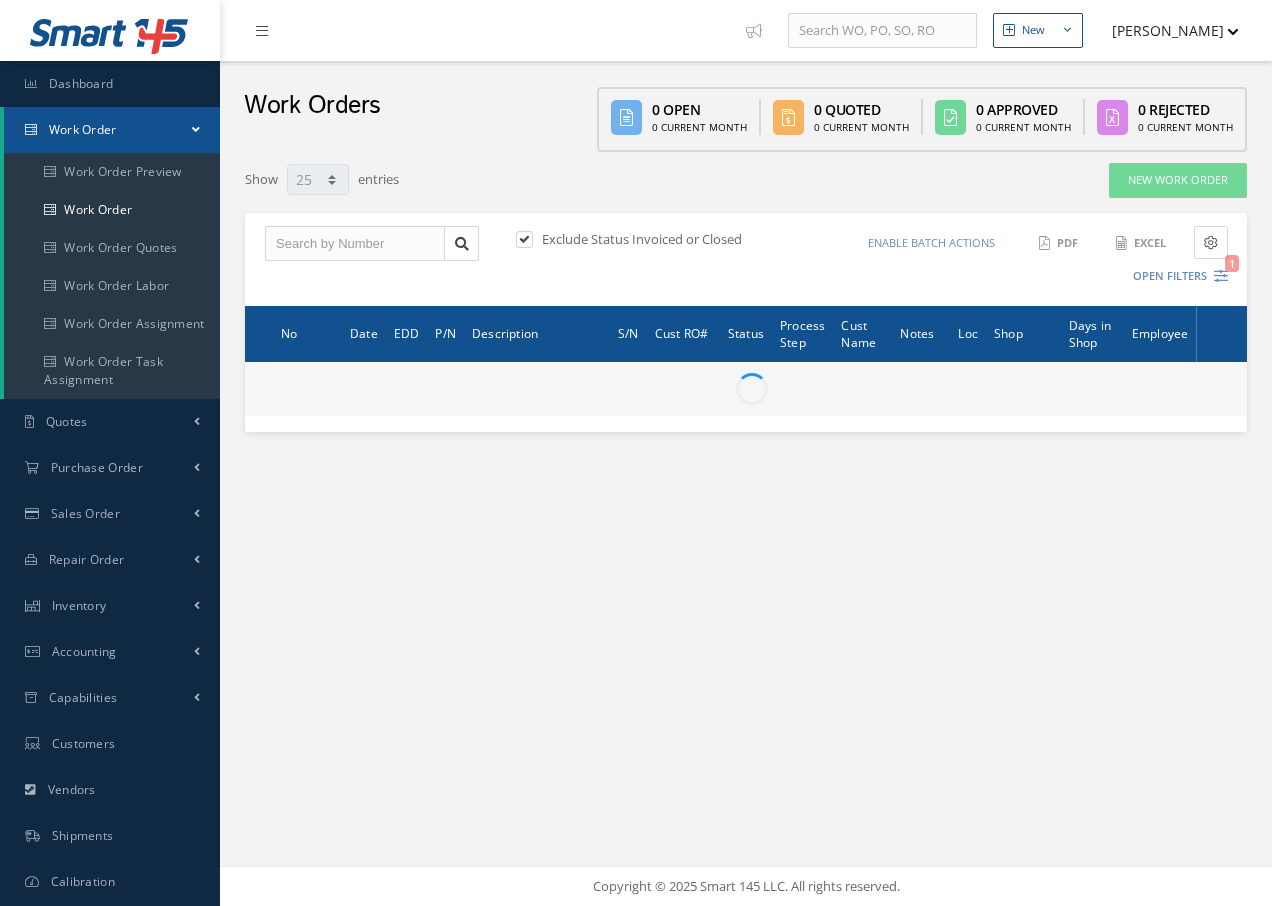 select on "25" 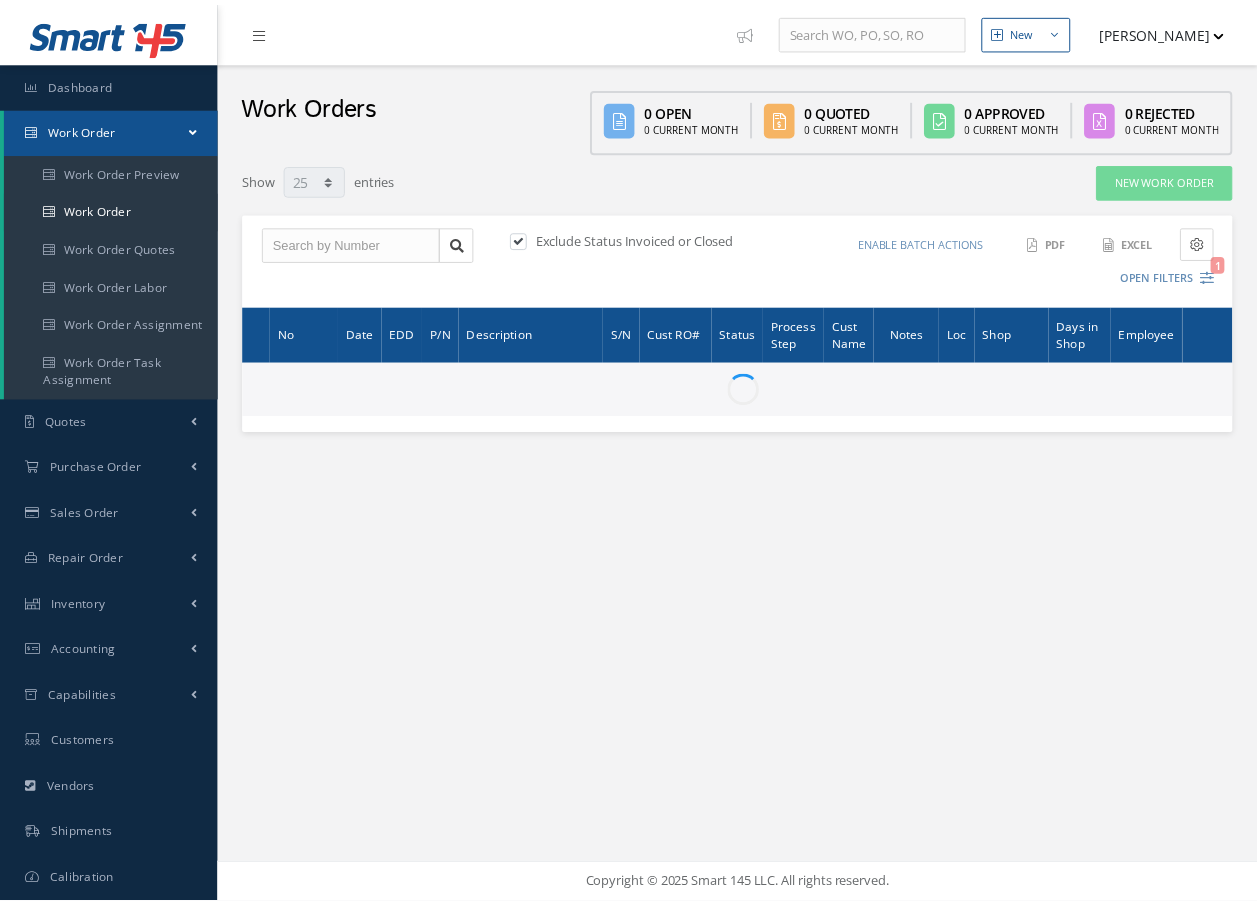 scroll, scrollTop: 0, scrollLeft: 0, axis: both 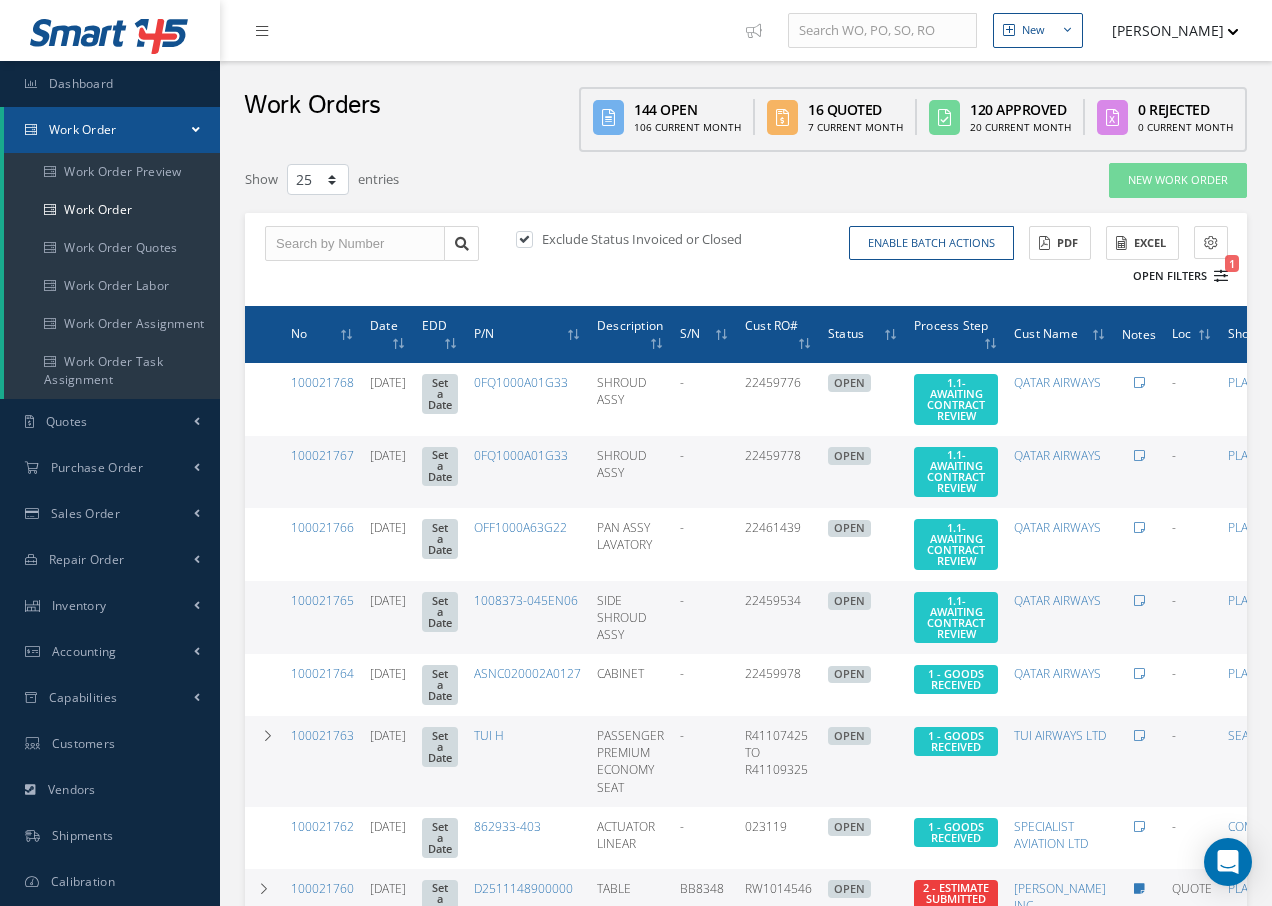 type on "All Work Request" 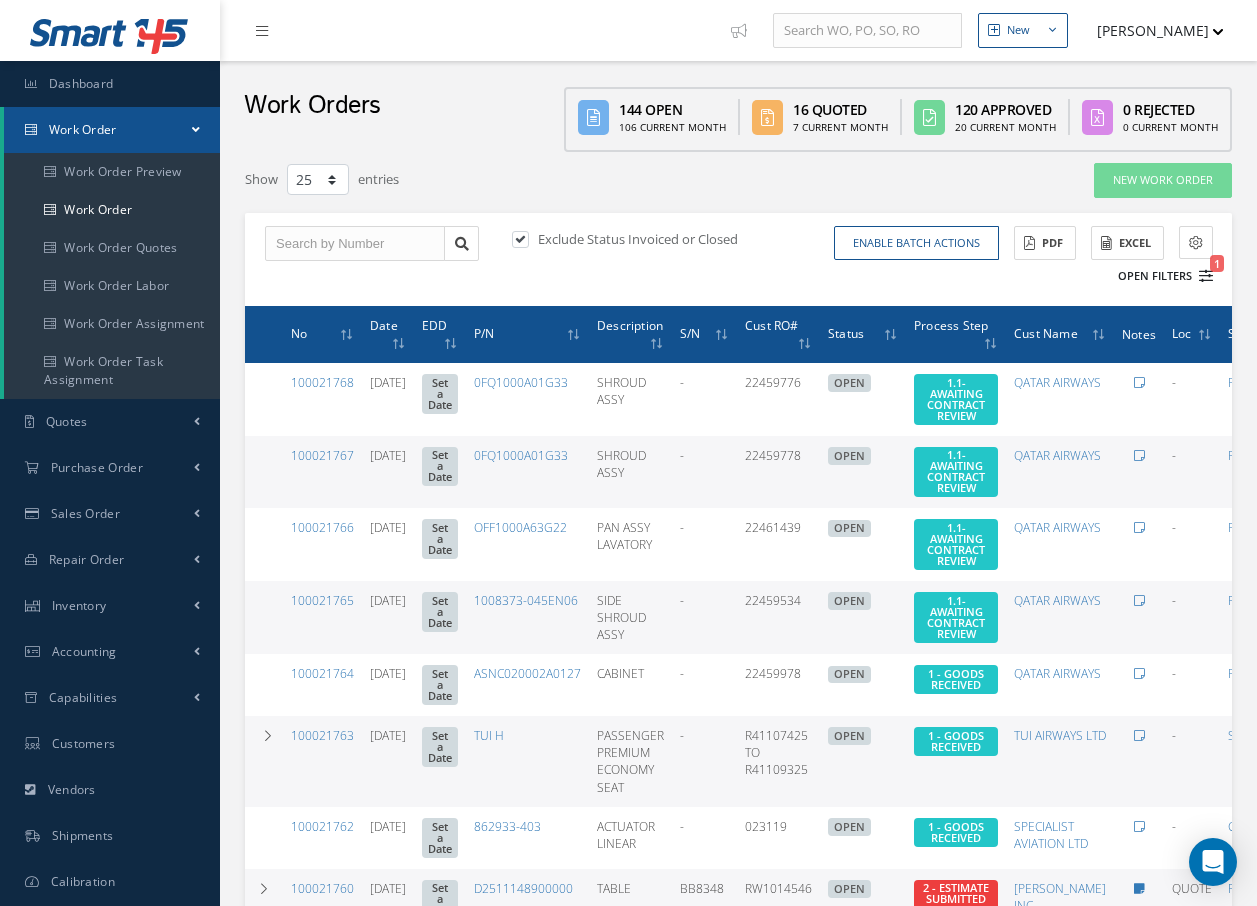 click on "1" at bounding box center [1206, 276] 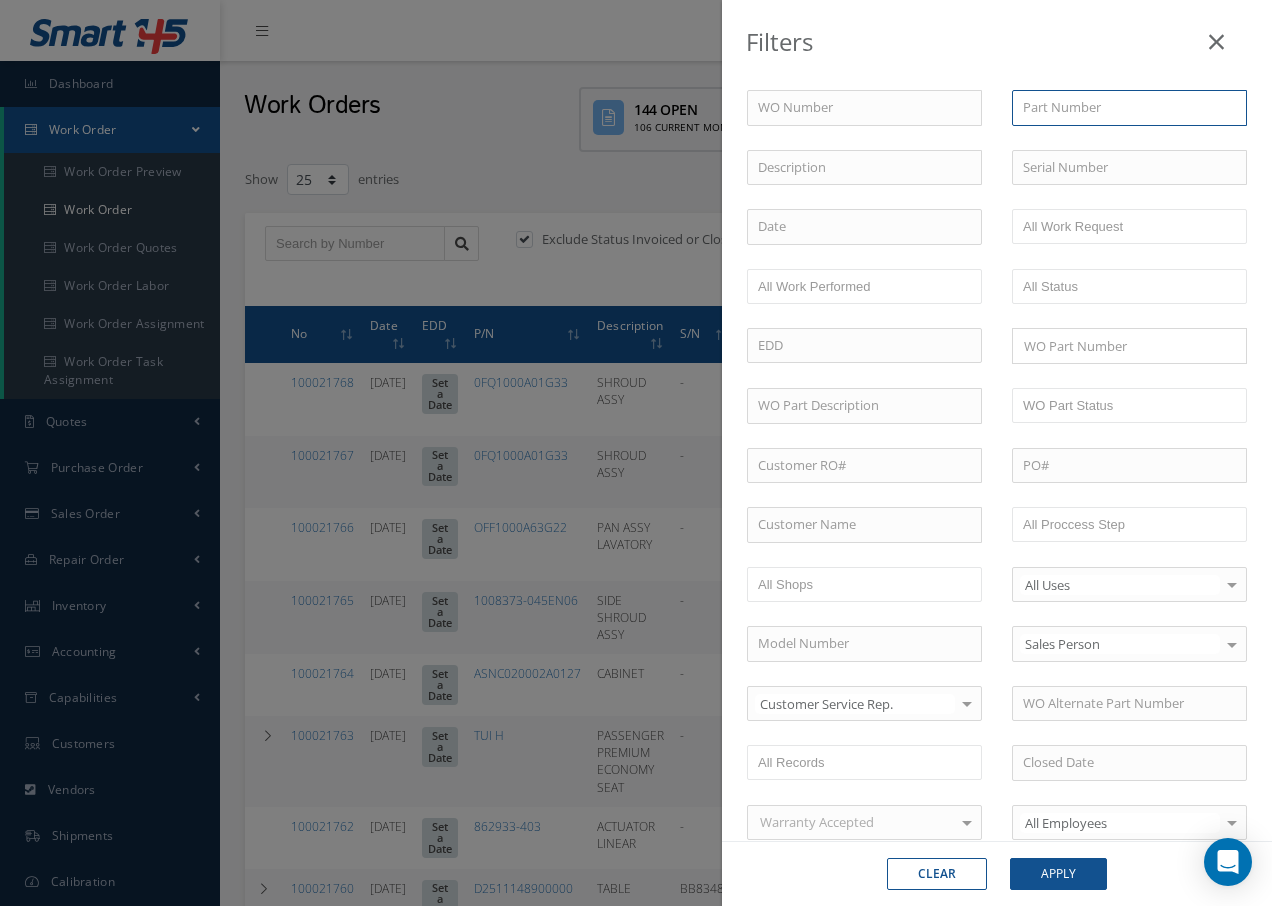 click at bounding box center [1129, 108] 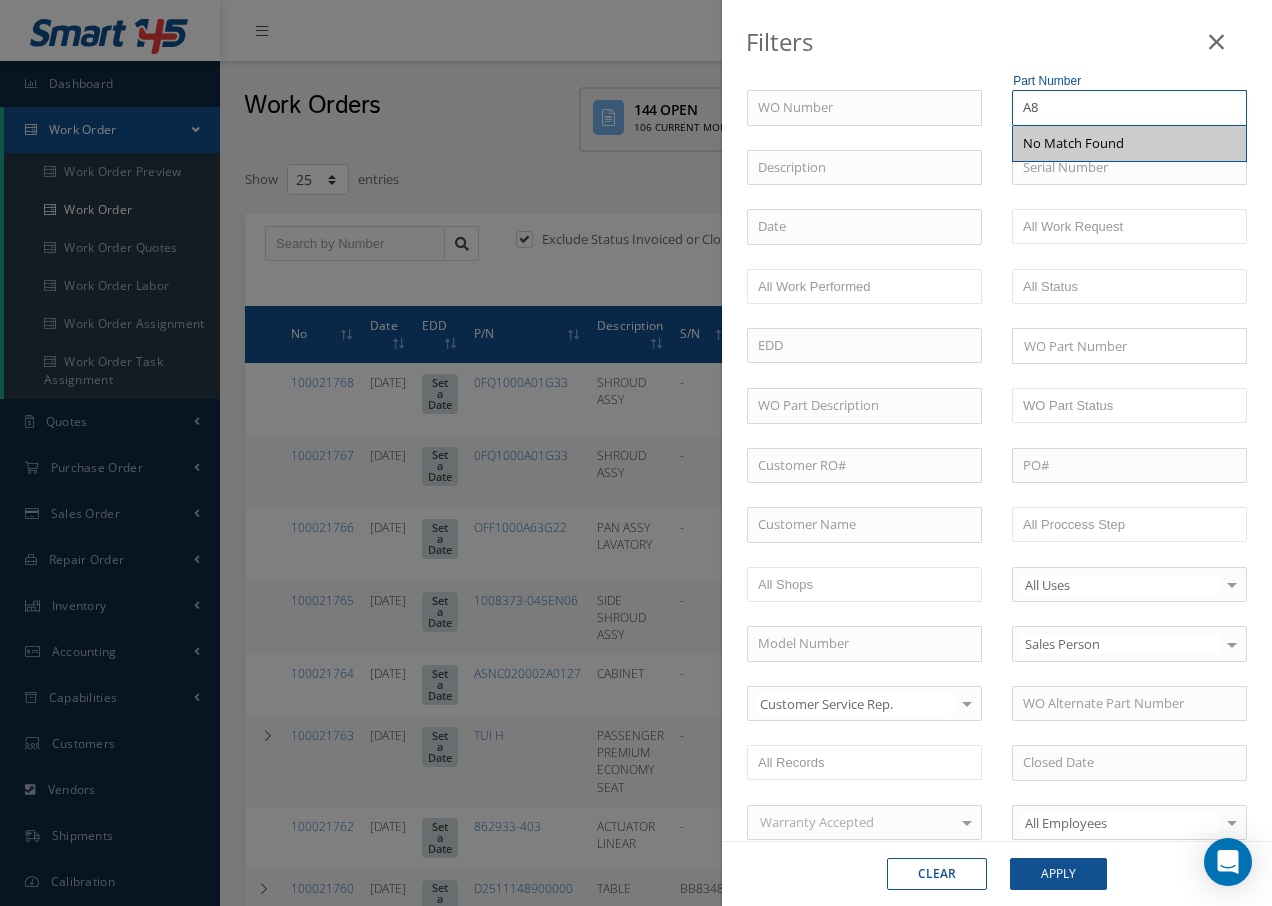 type on "A" 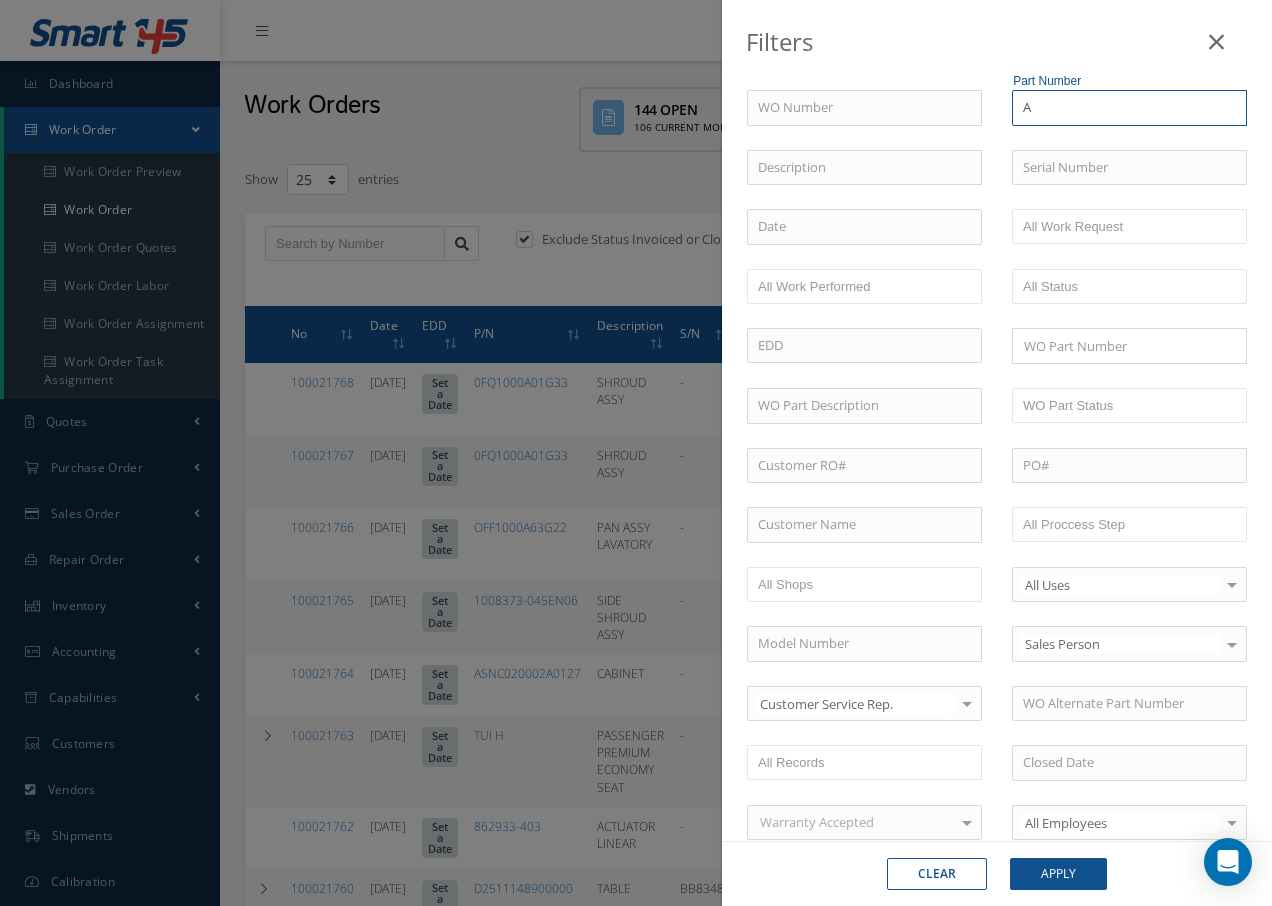 type 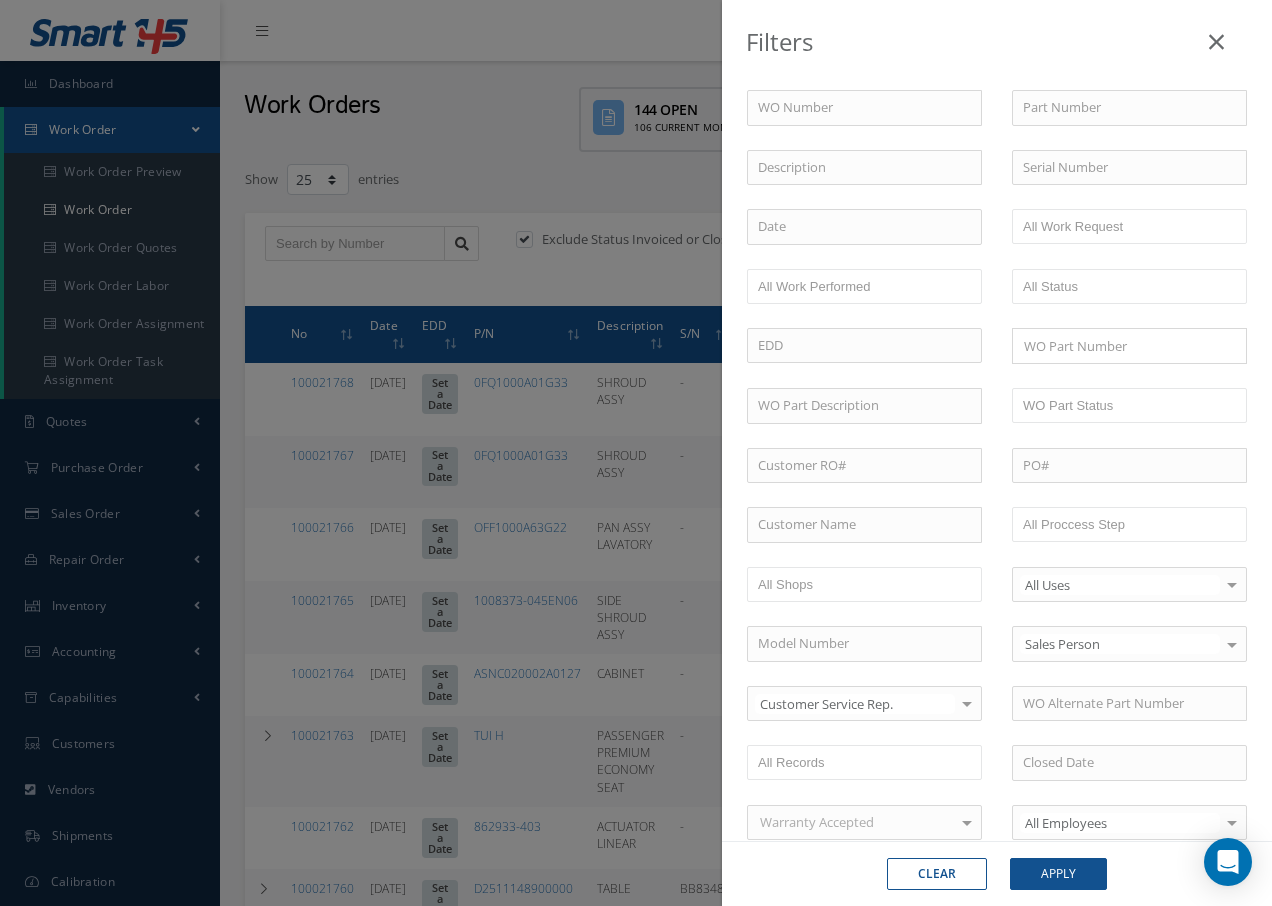 click at bounding box center [1216, 42] 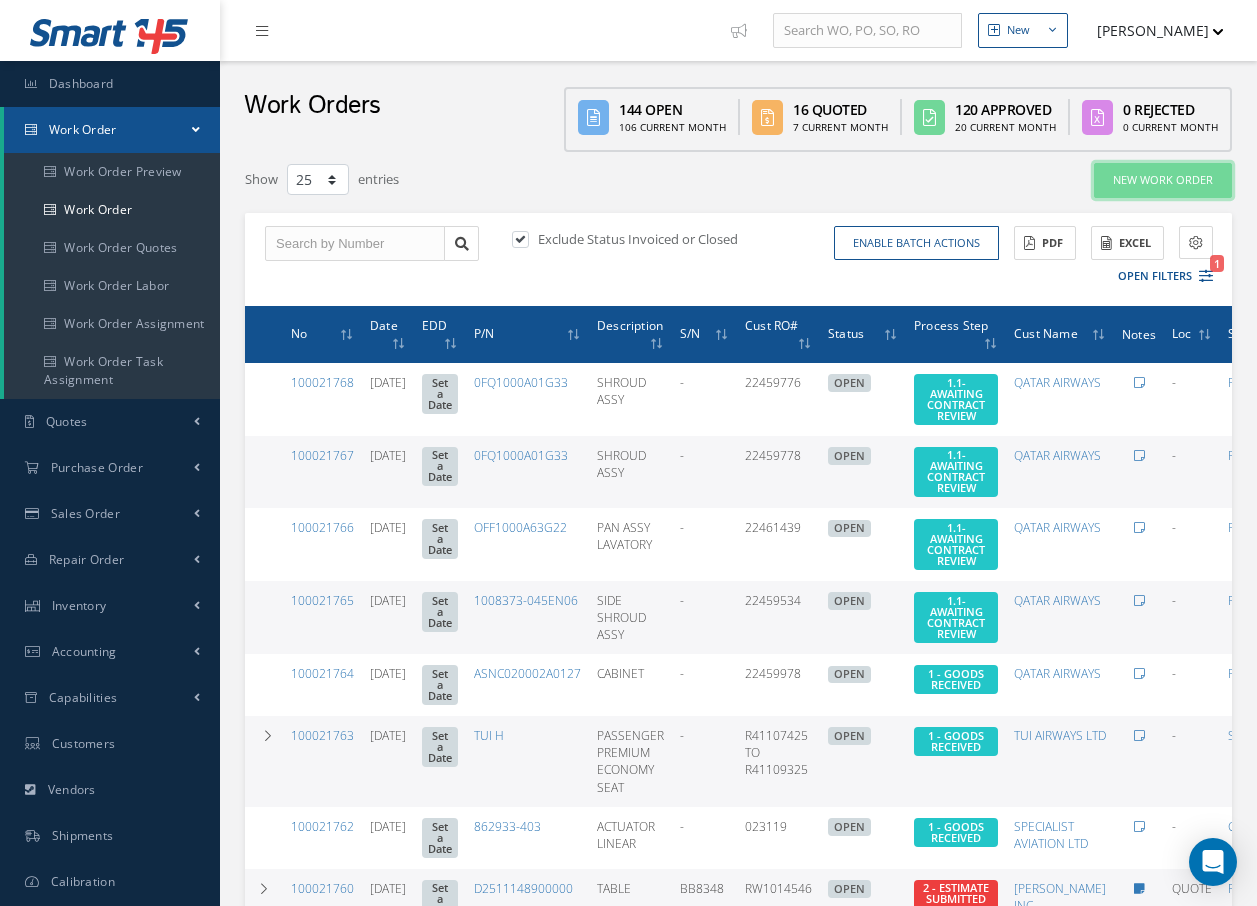 click on "New Work Order" at bounding box center (1163, 180) 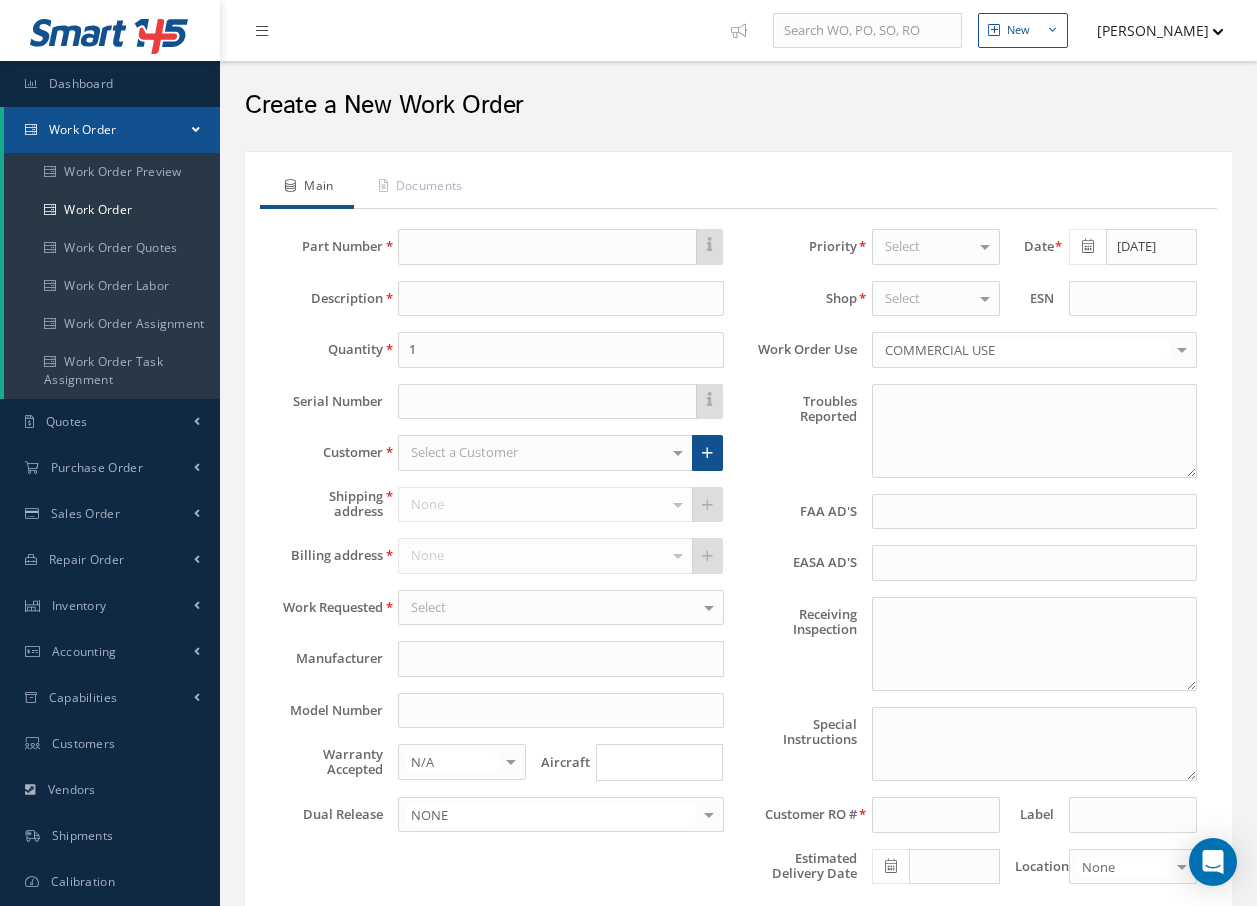 type on "NONE" 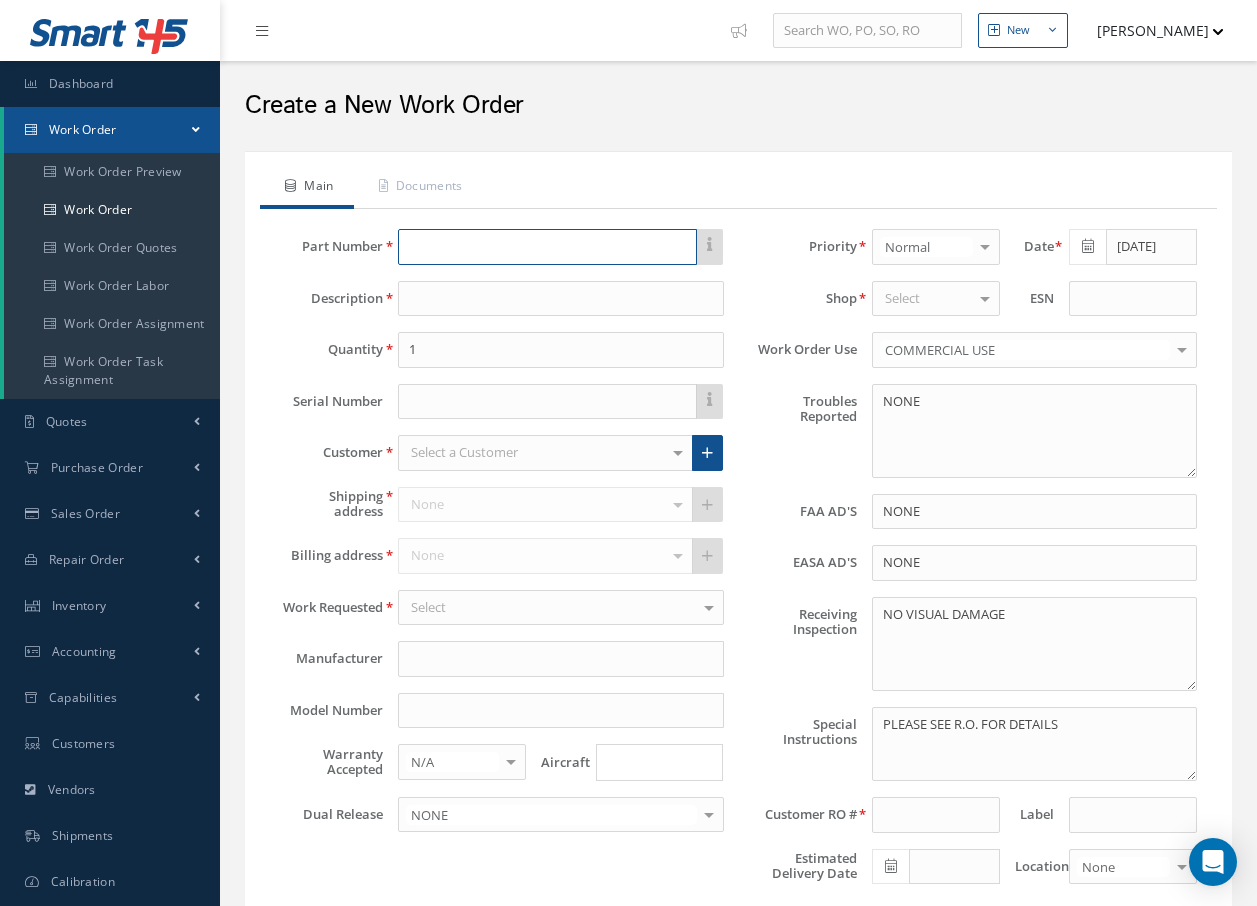 click at bounding box center [547, 247] 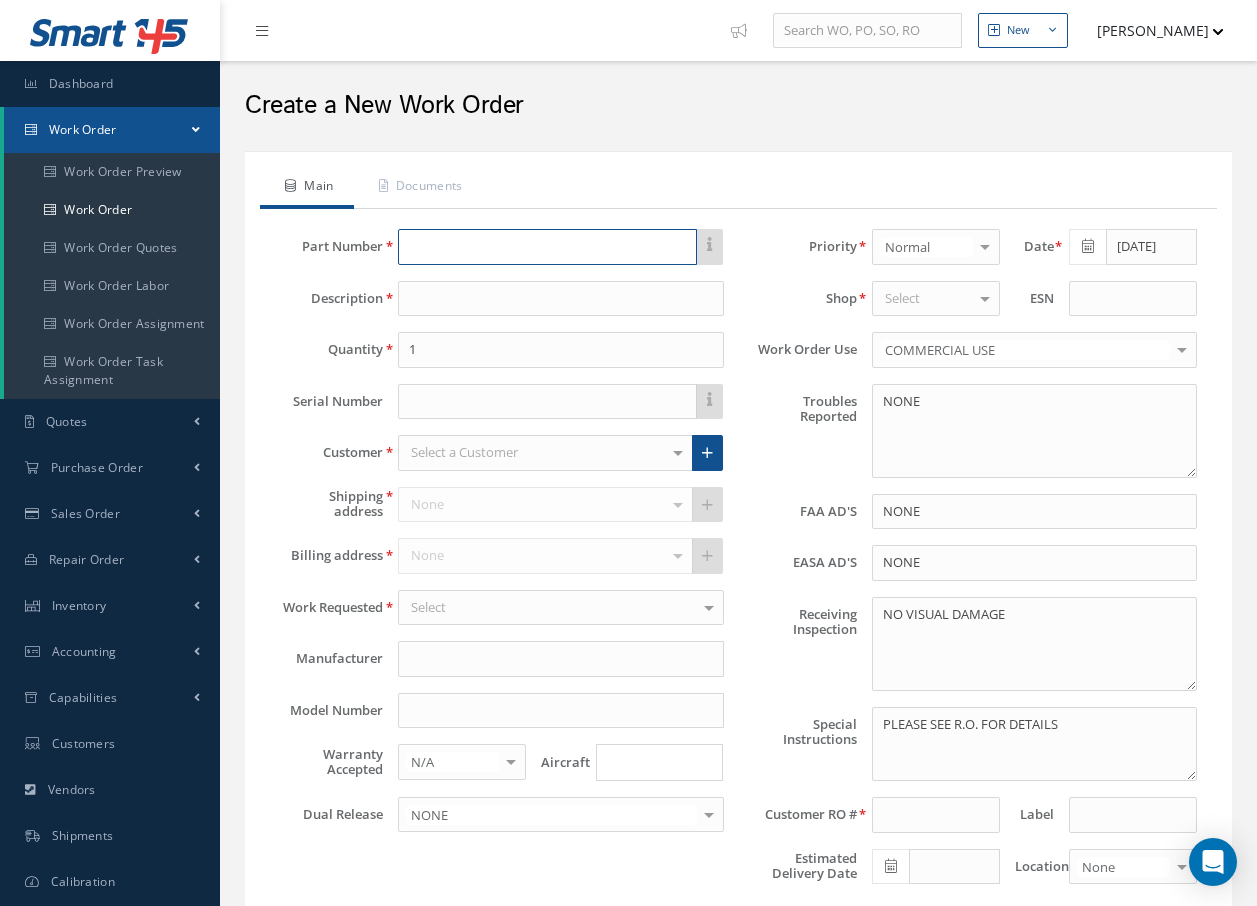 type on "a" 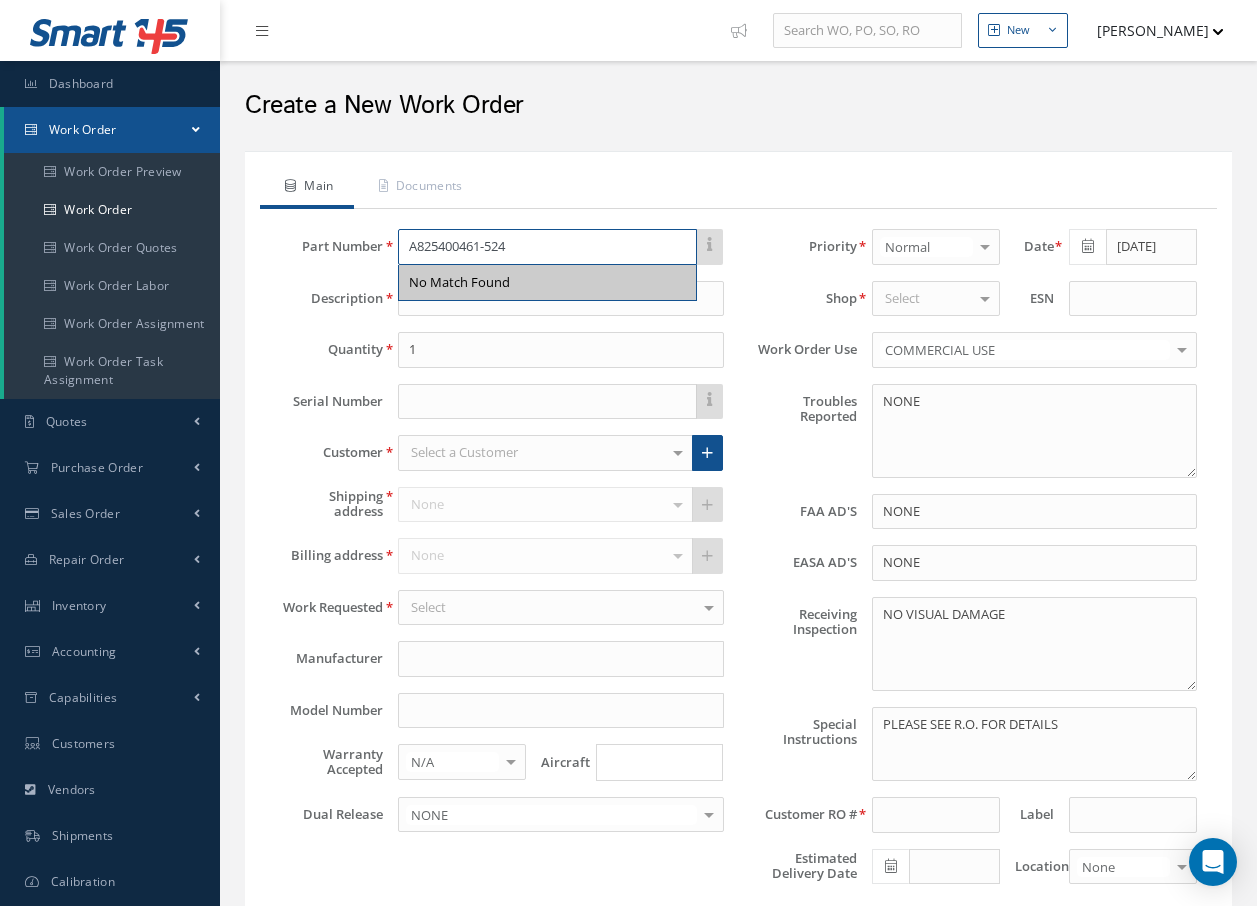 type on "A825400461-524" 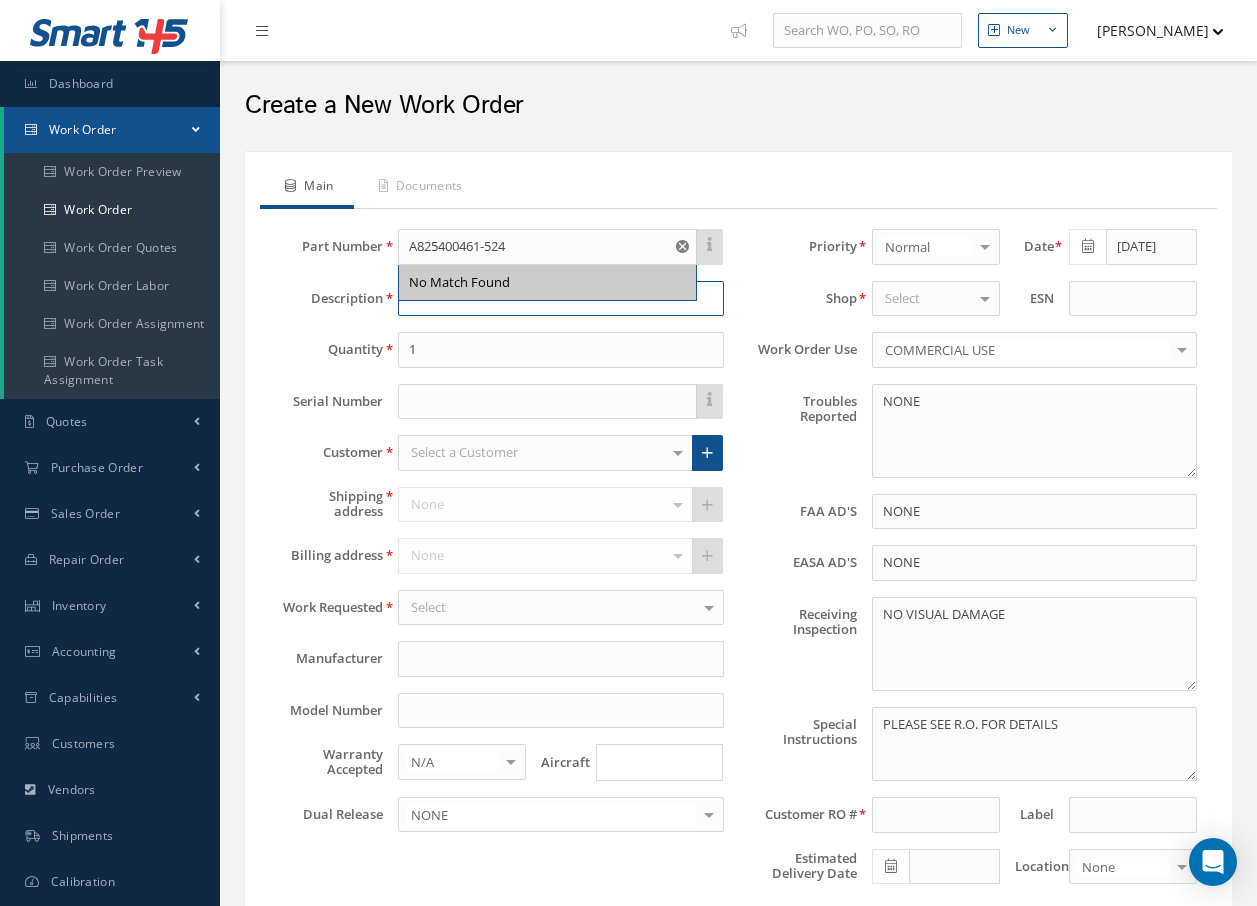 click at bounding box center (560, 299) 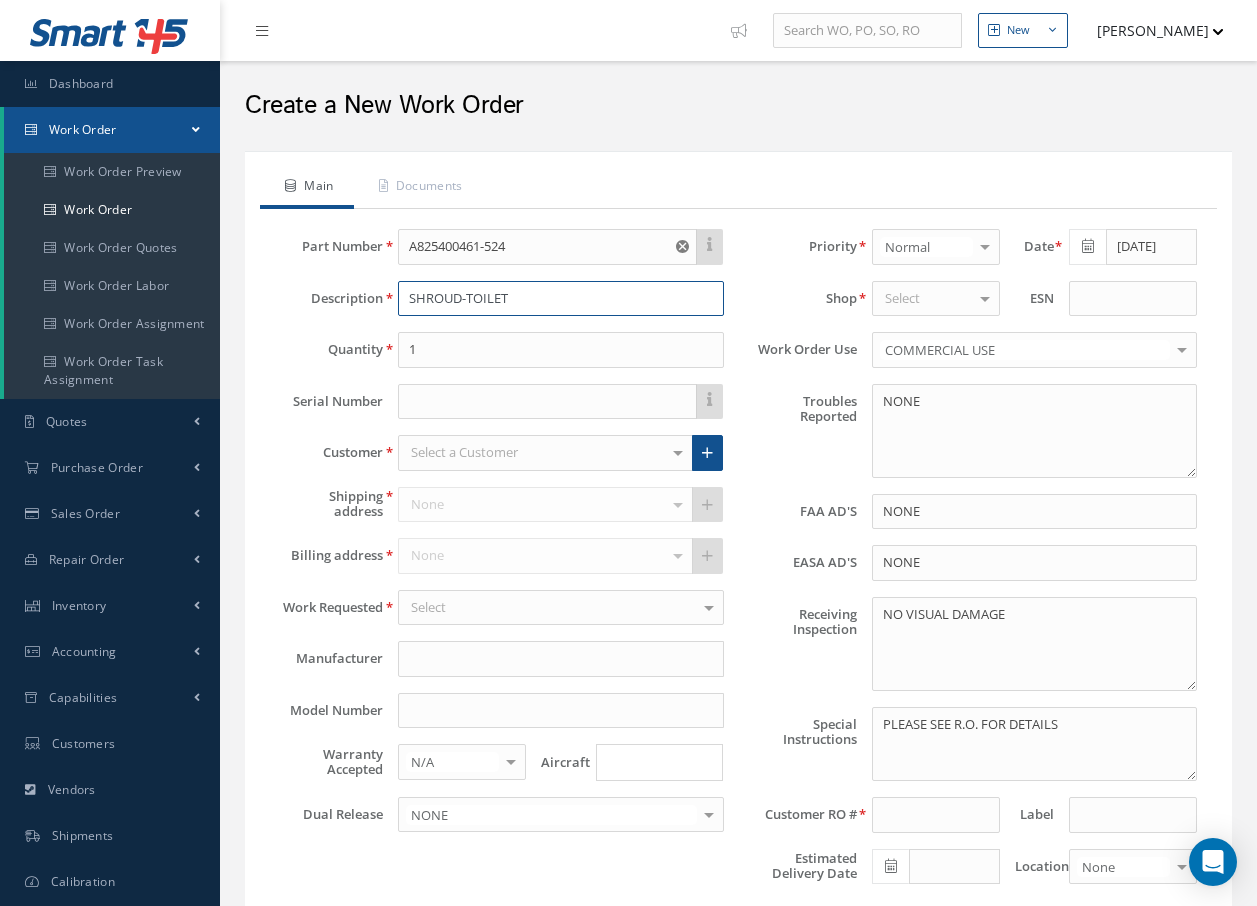 type on "SHROUD-TOILET" 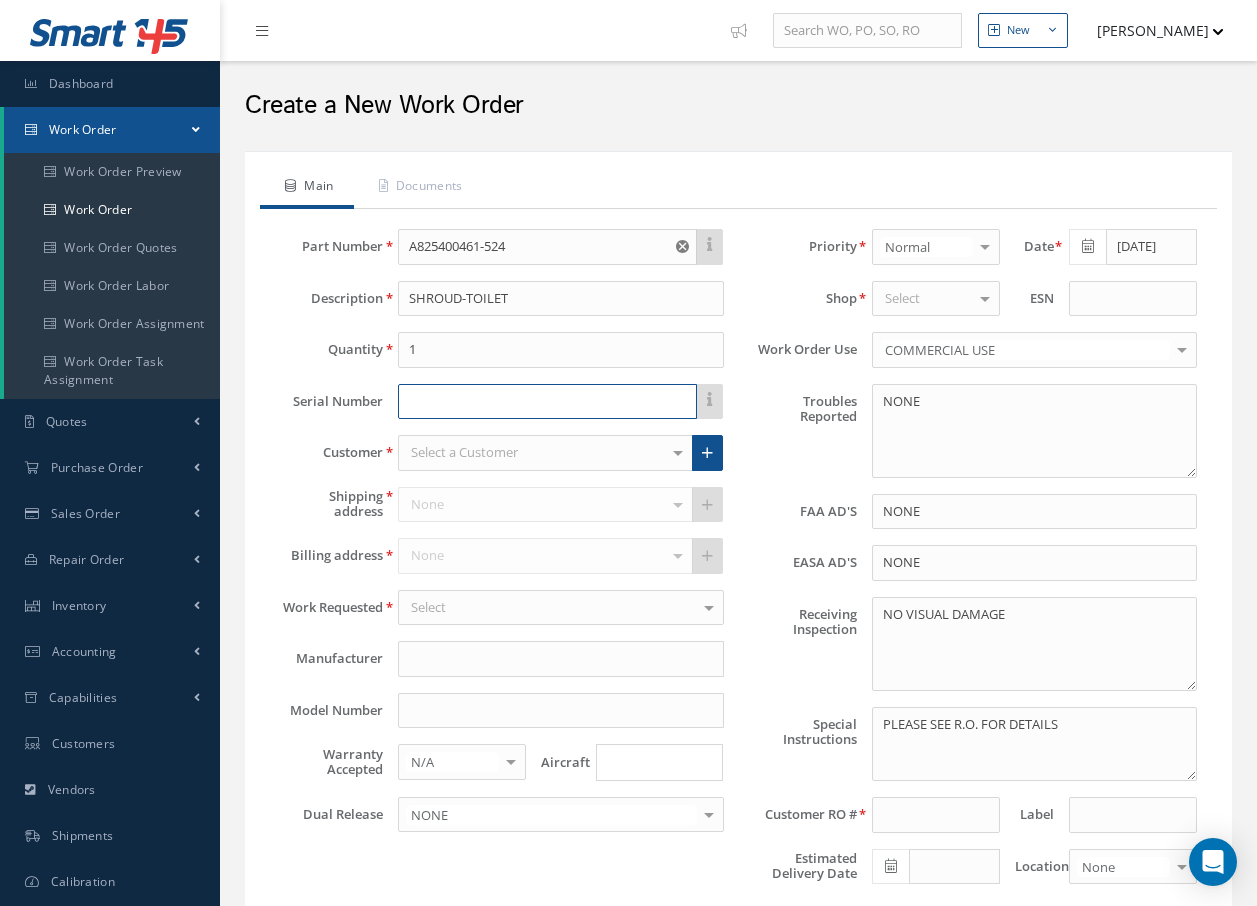 click at bounding box center [547, 402] 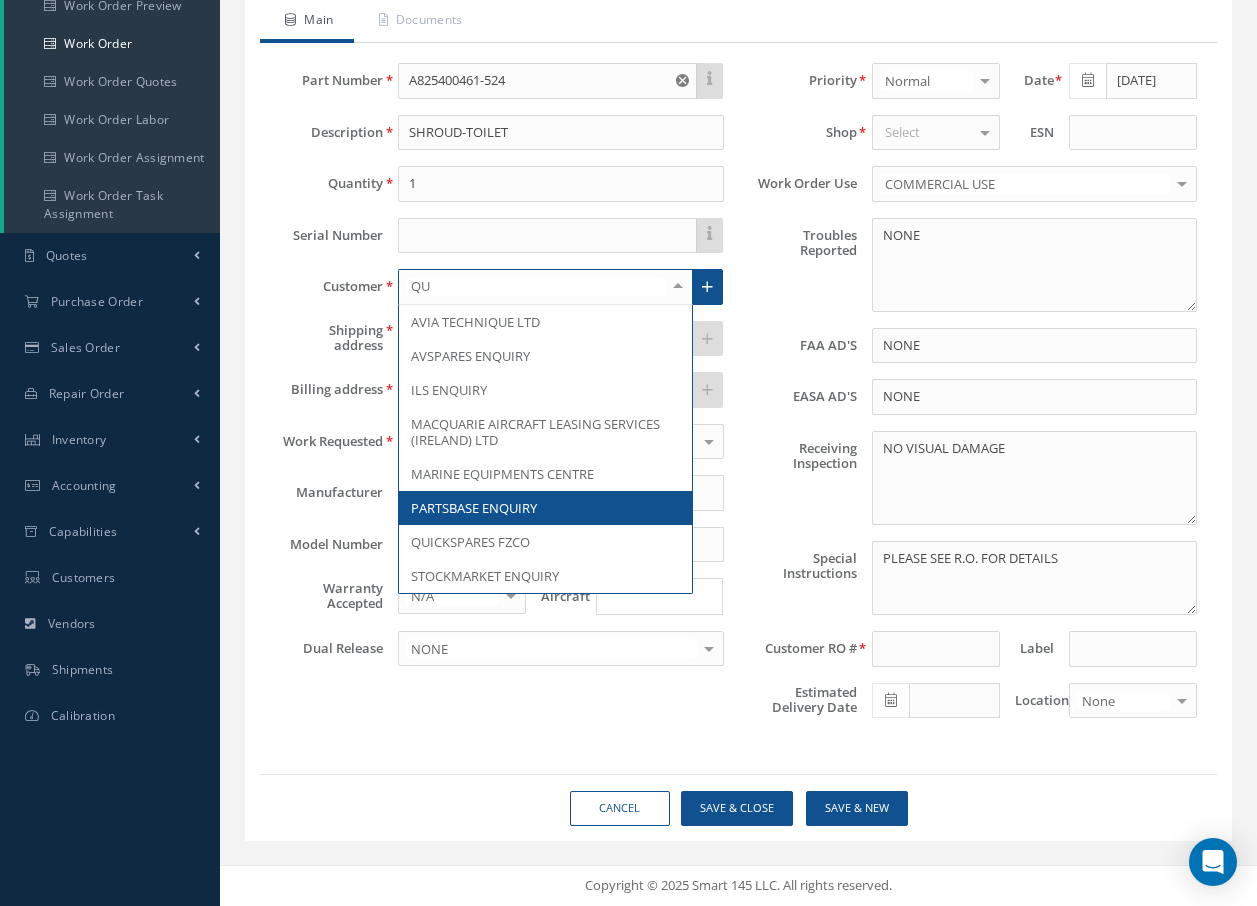 scroll, scrollTop: 0, scrollLeft: 0, axis: both 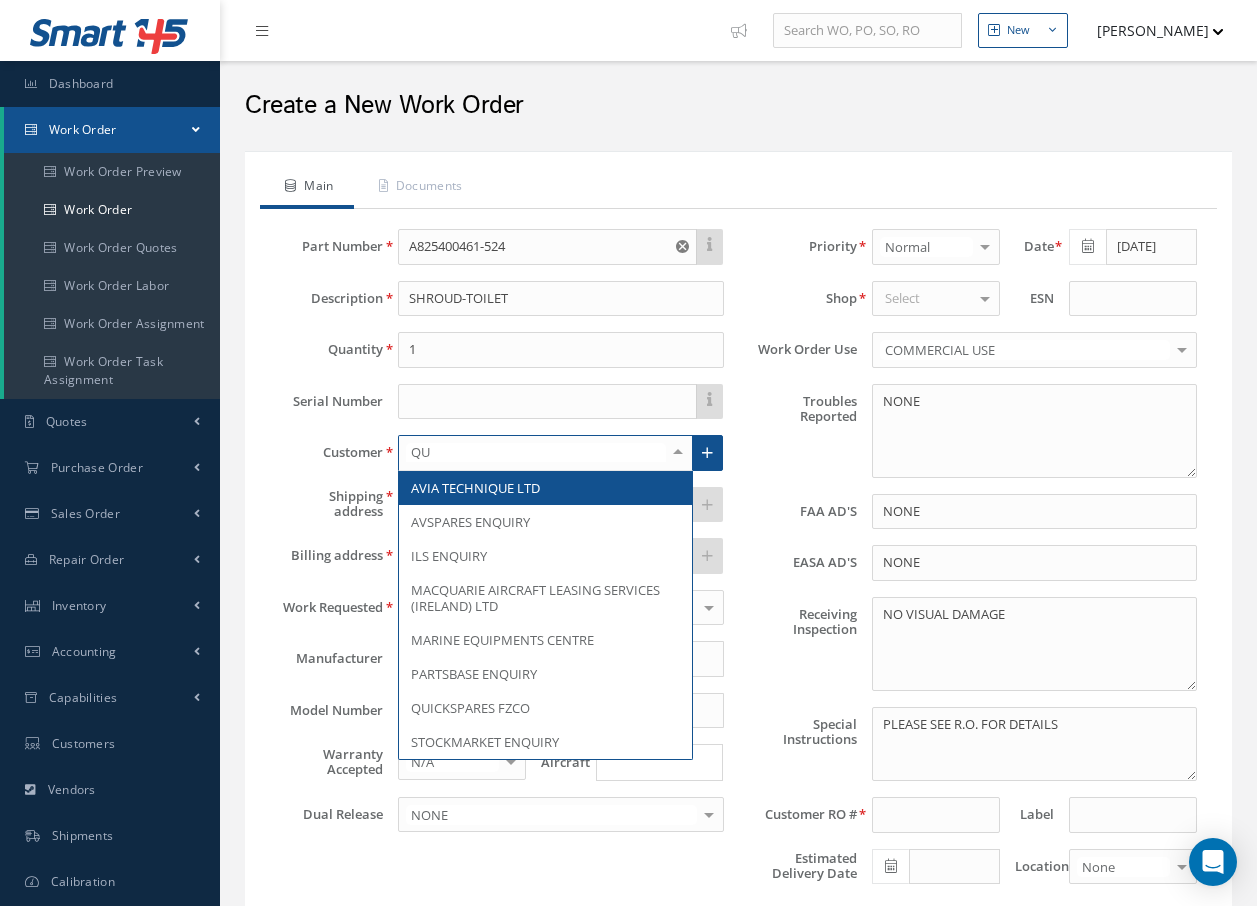 click on "QU" at bounding box center (535, 452) 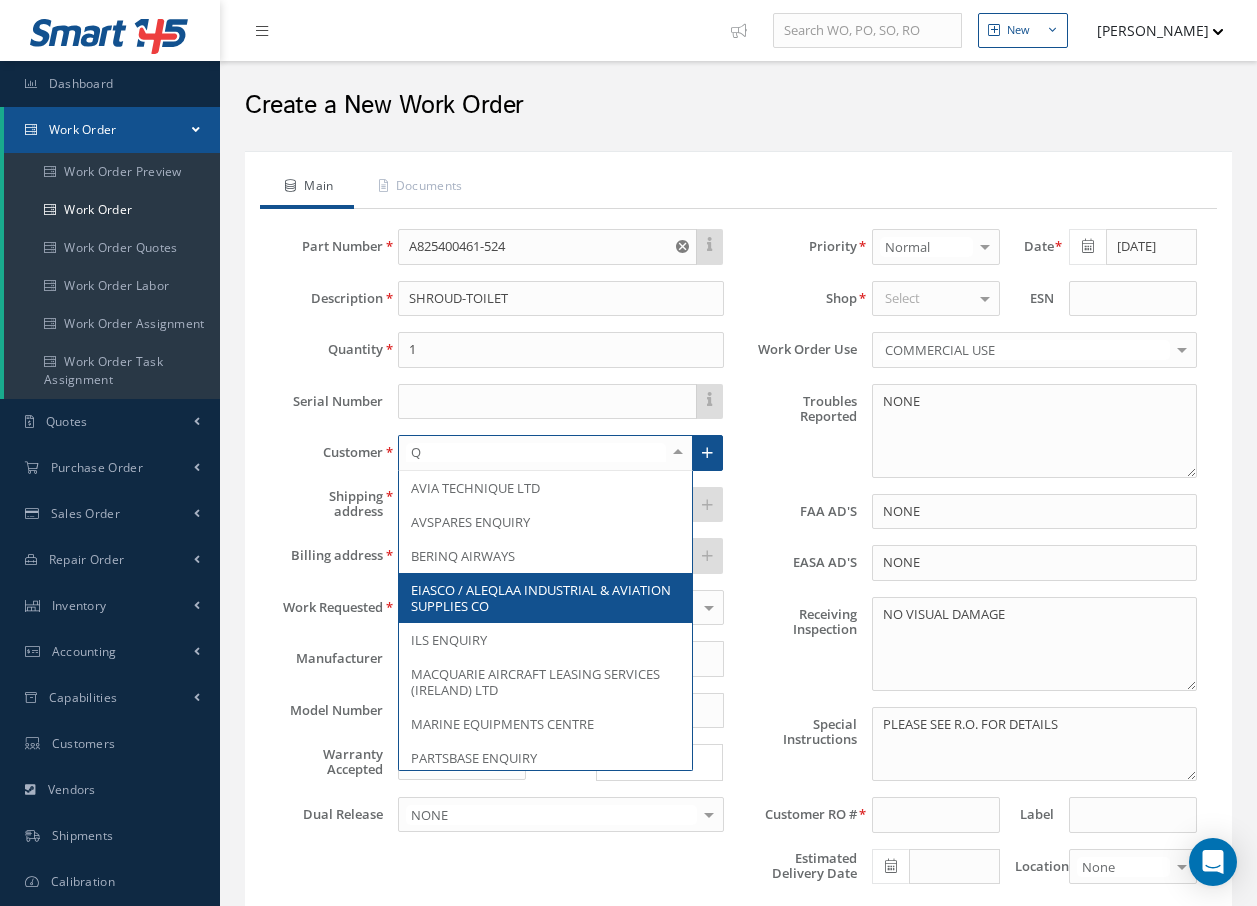 type on "QA" 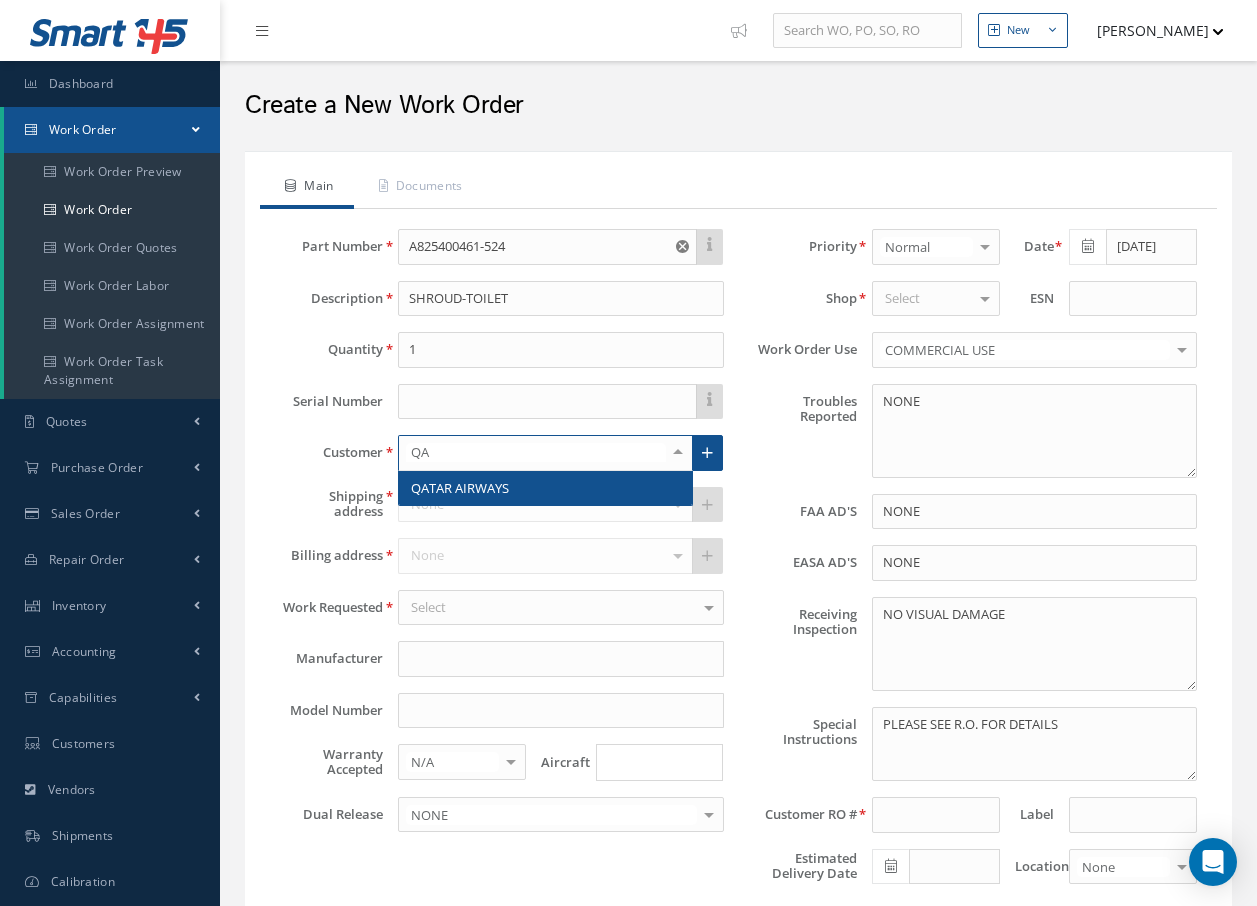 click on "QATAR AIRWAYS" at bounding box center (460, 488) 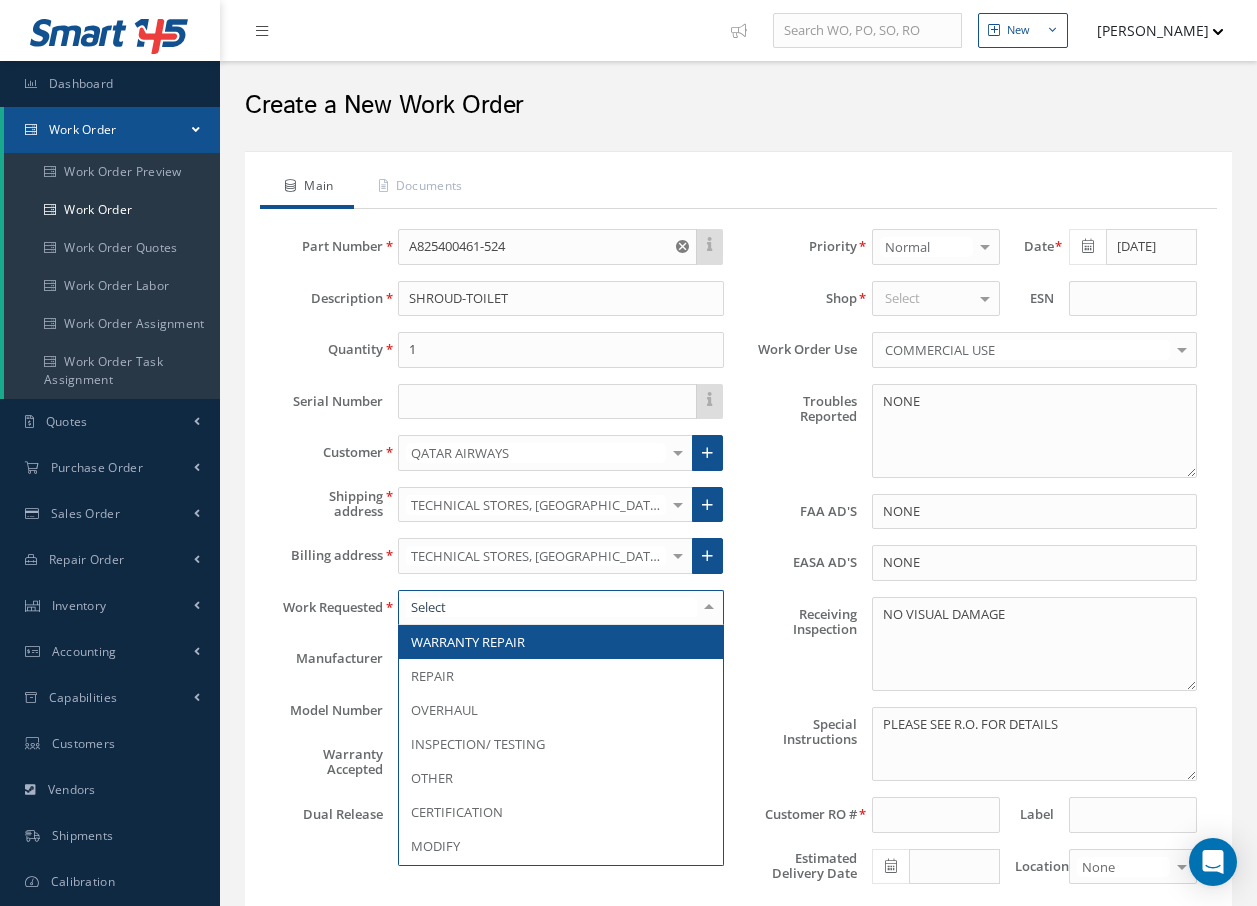 click at bounding box center [560, 608] 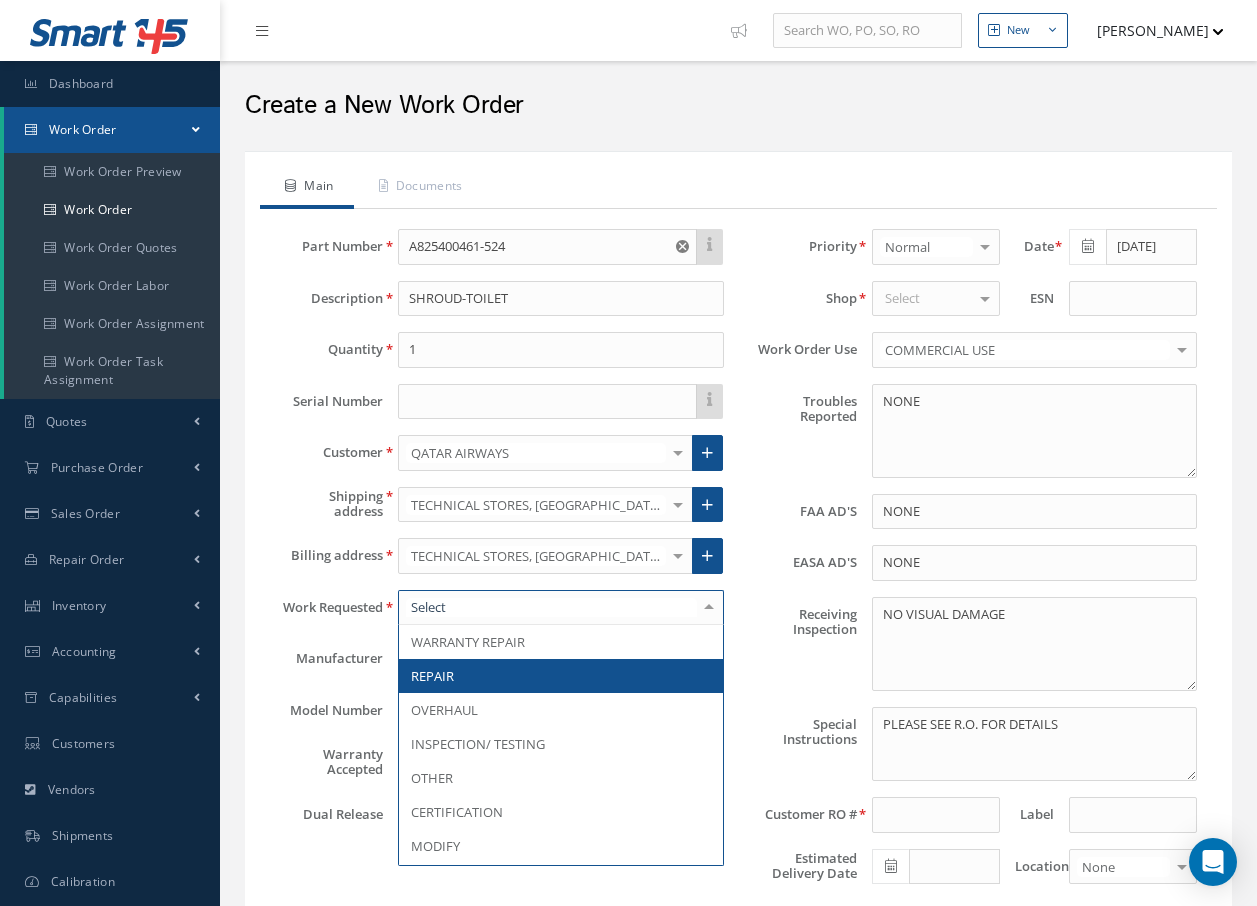 click on "REPAIR" at bounding box center (560, 676) 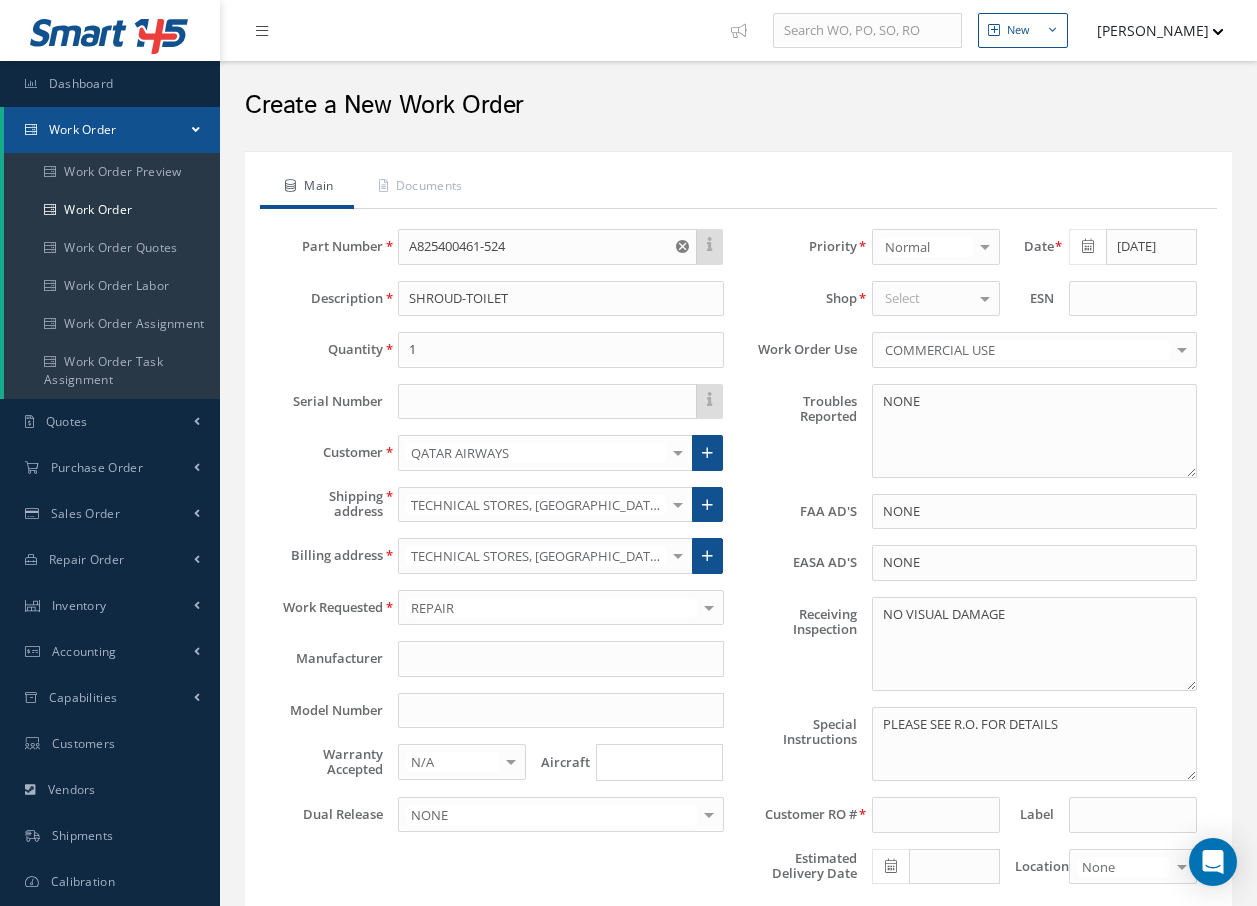click at bounding box center (655, 762) 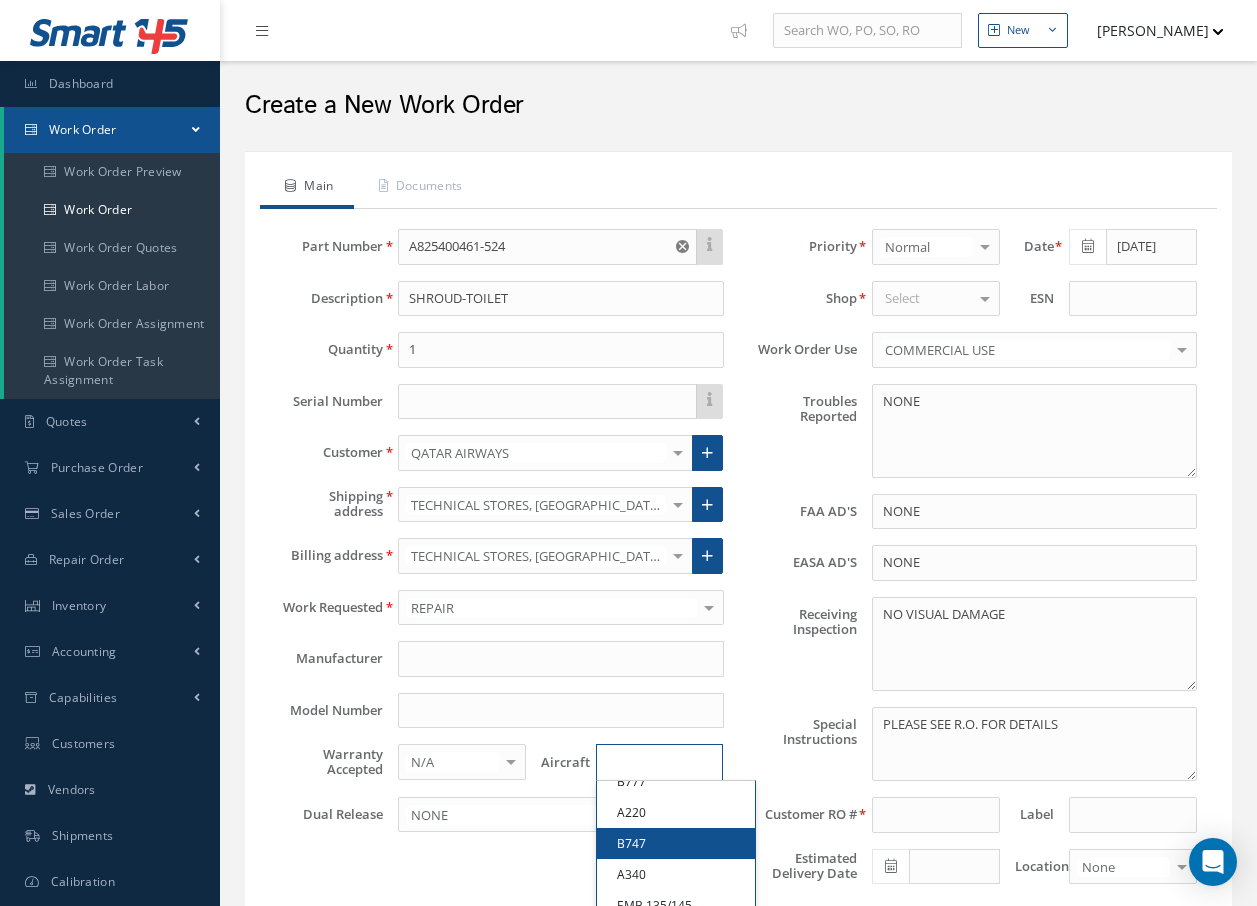 scroll, scrollTop: 700, scrollLeft: 0, axis: vertical 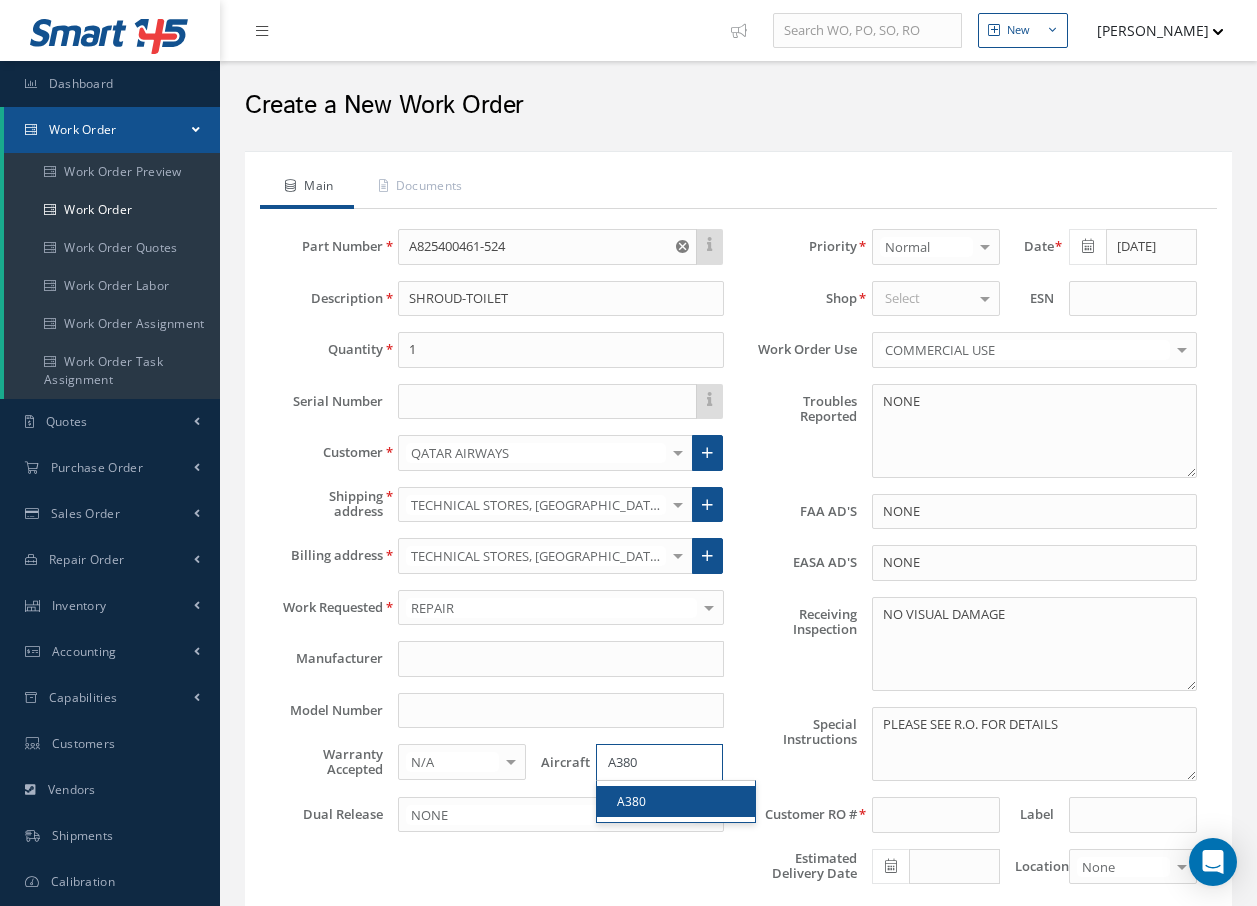 type on "A380" 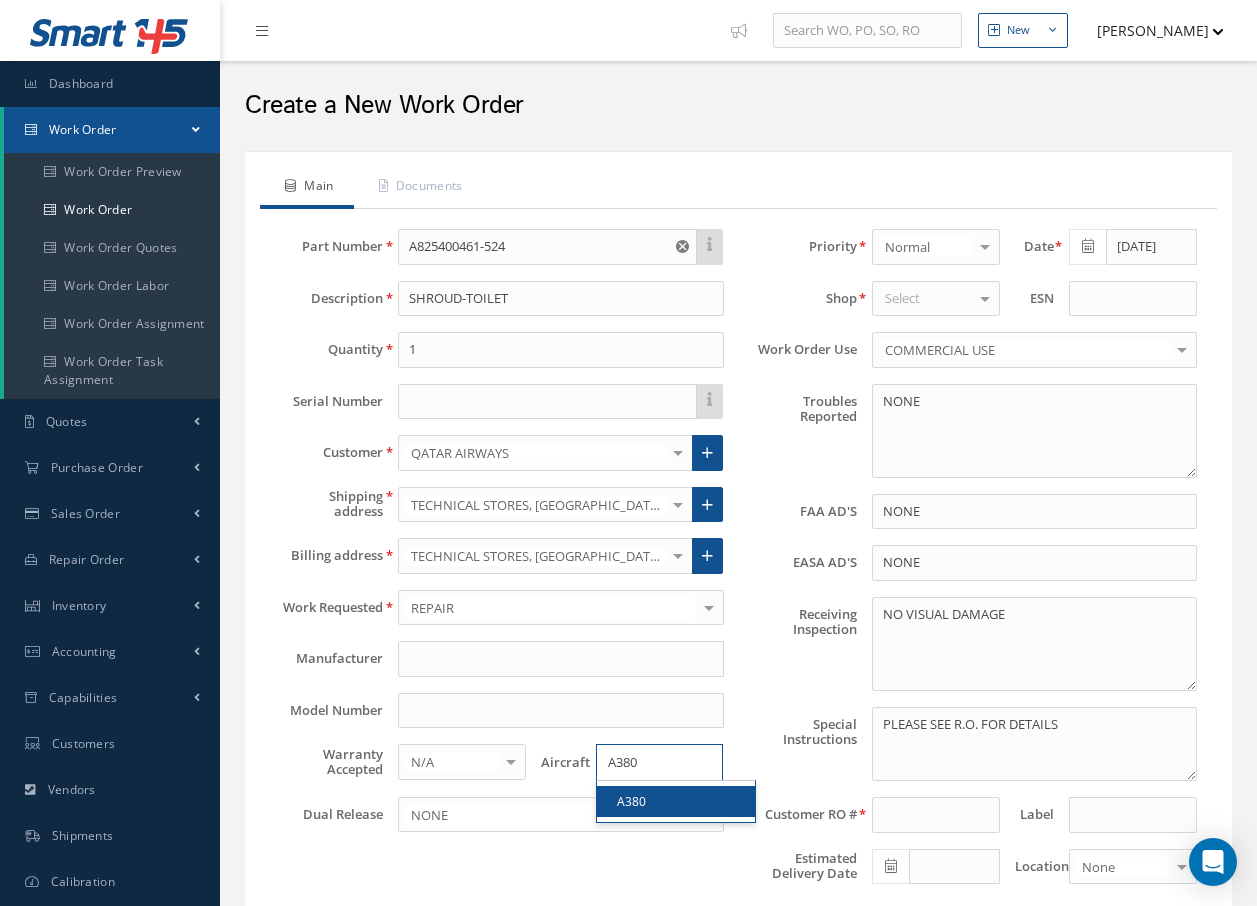 type 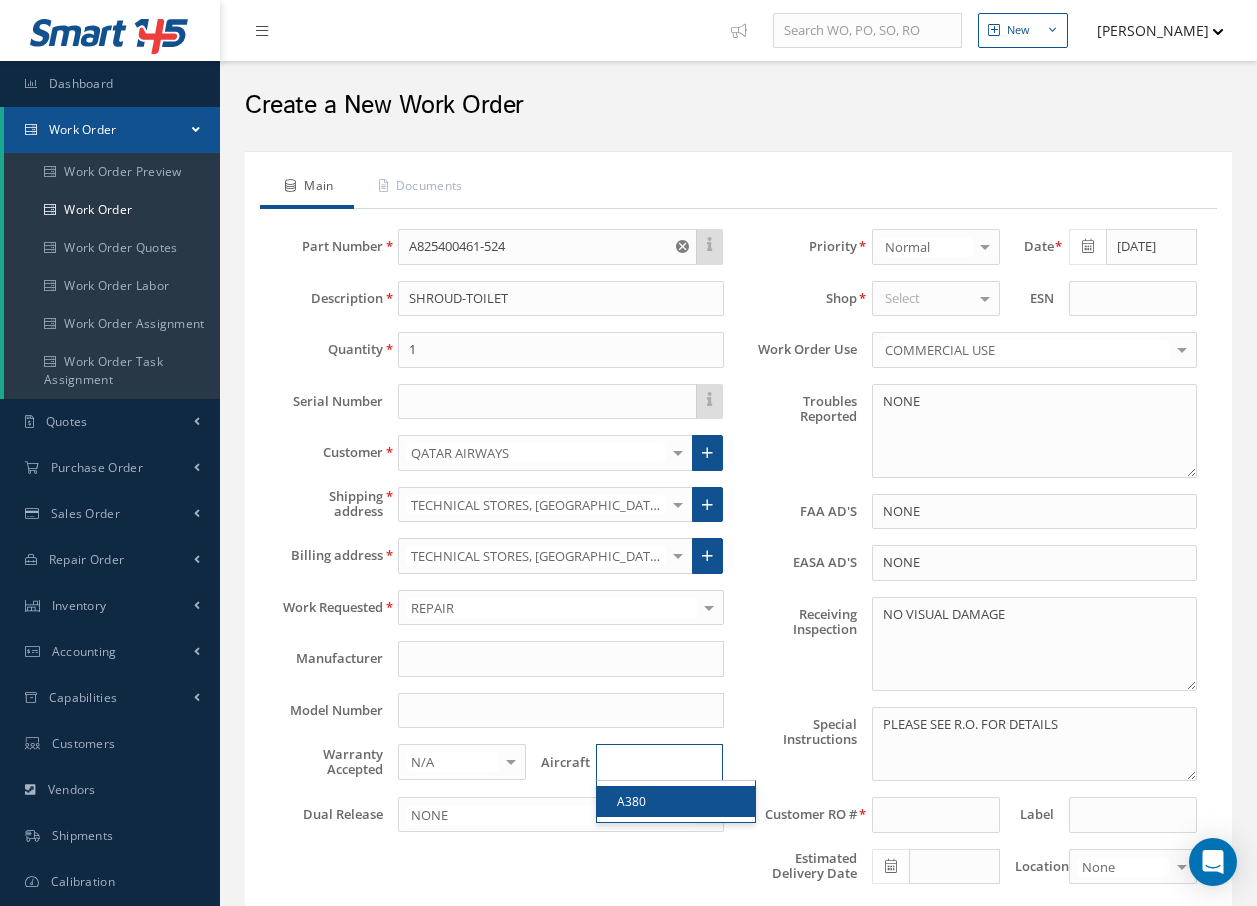 click on "A380" at bounding box center [676, 801] 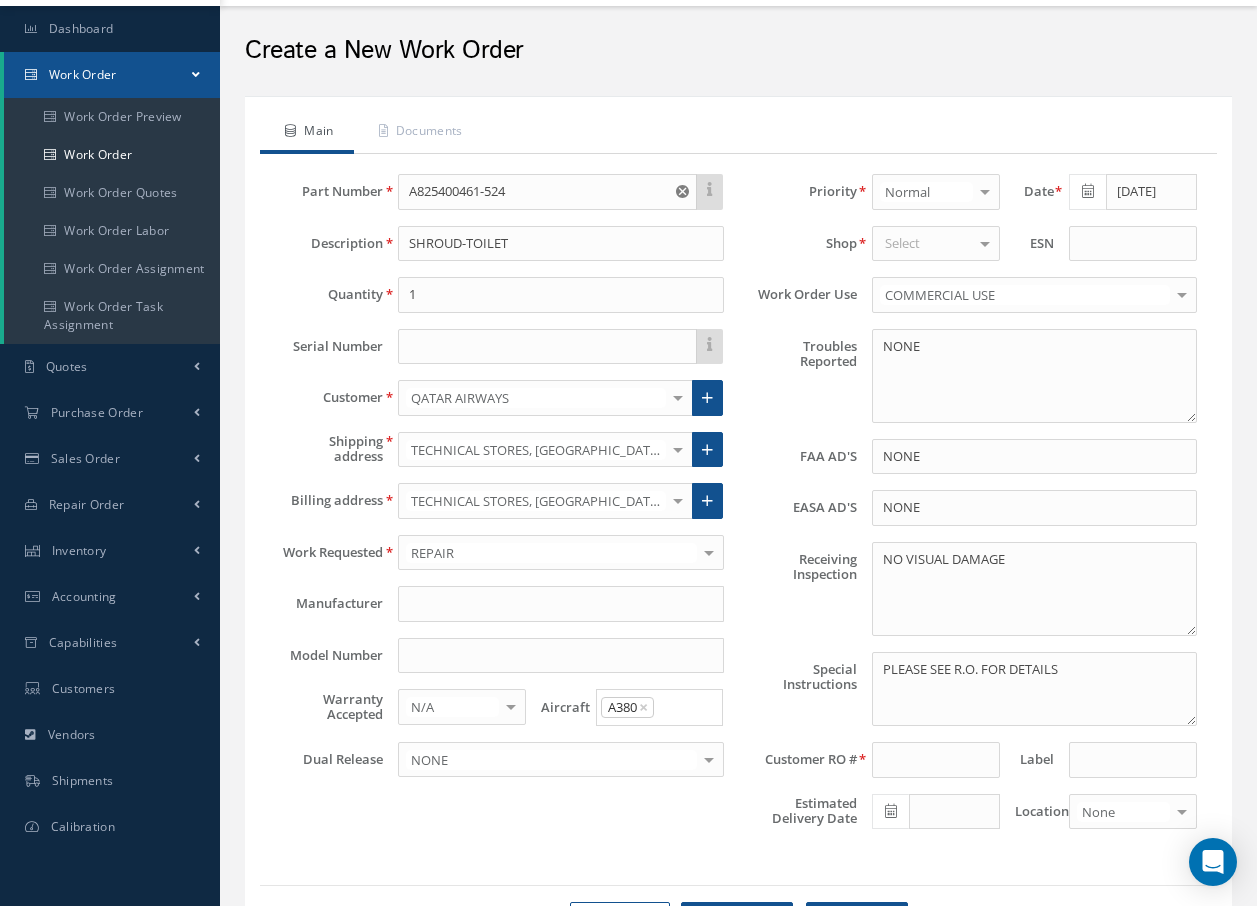 scroll, scrollTop: 166, scrollLeft: 0, axis: vertical 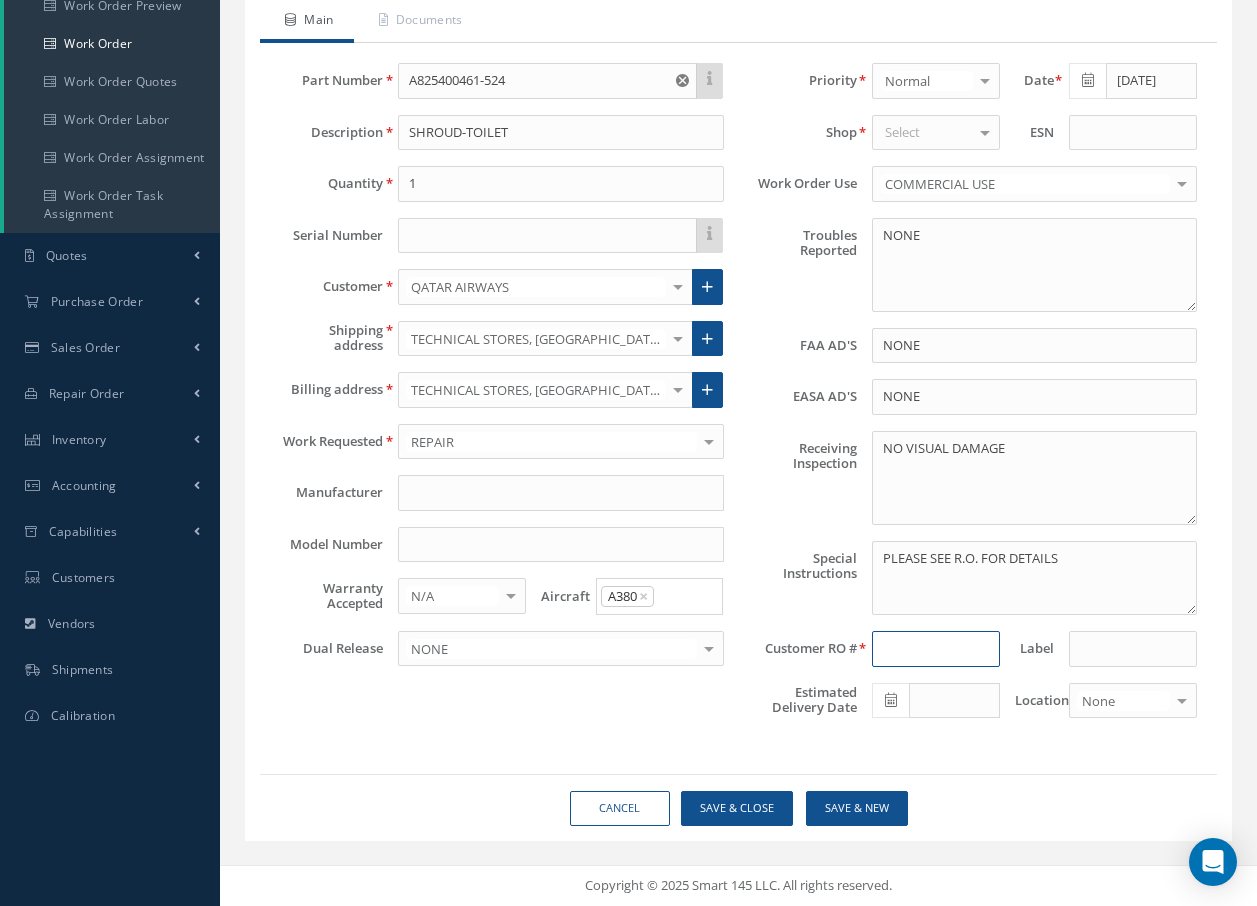 click at bounding box center [936, 649] 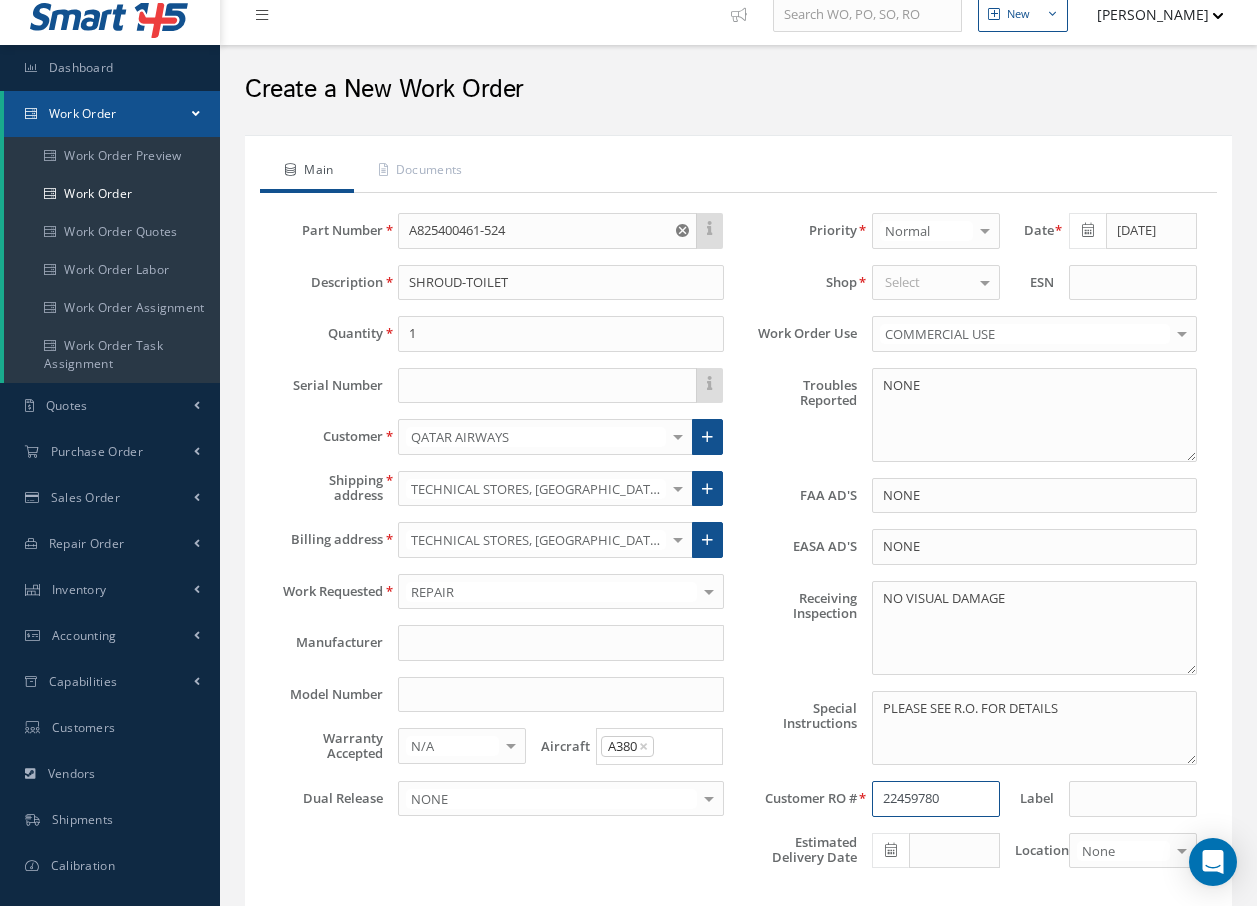 scroll, scrollTop: 0, scrollLeft: 0, axis: both 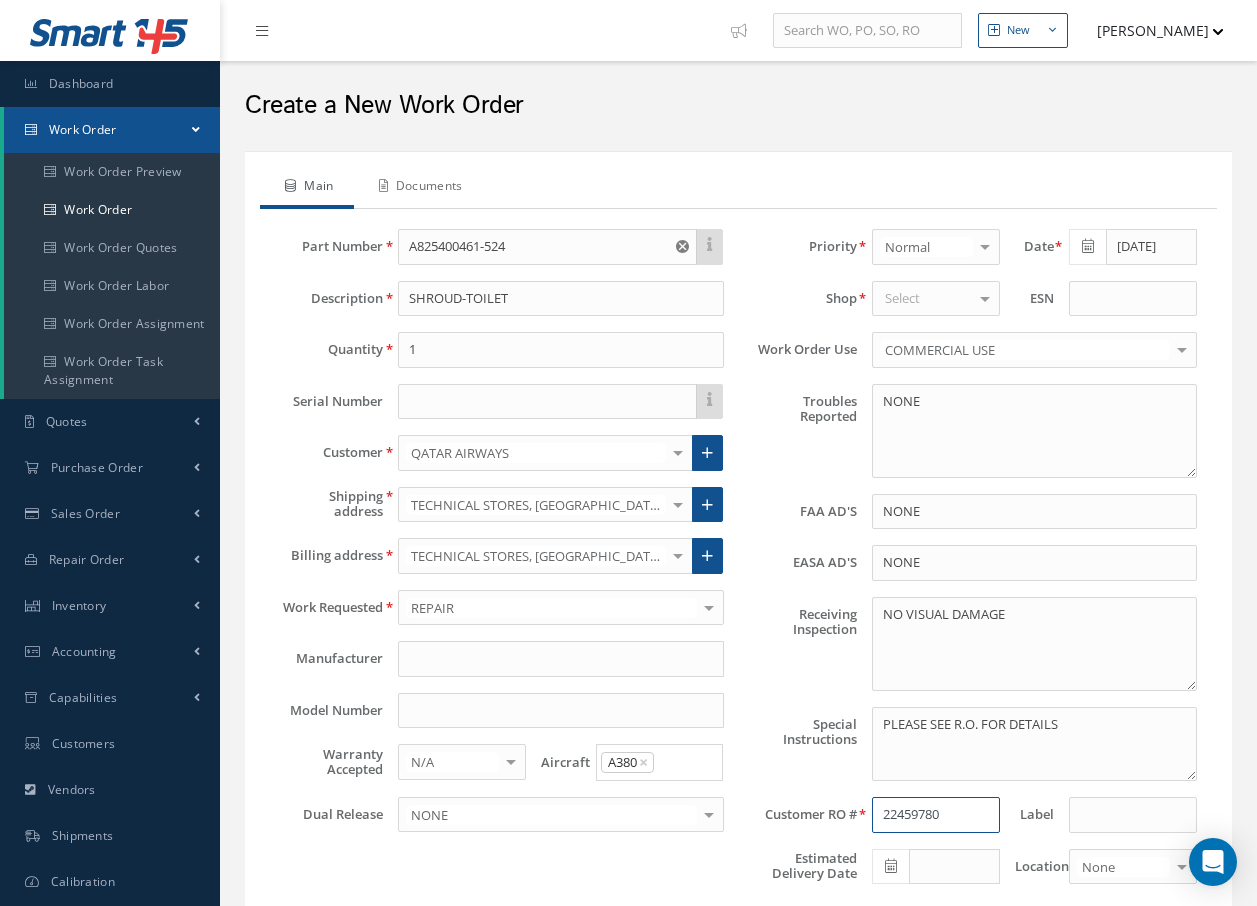 type on "22459780" 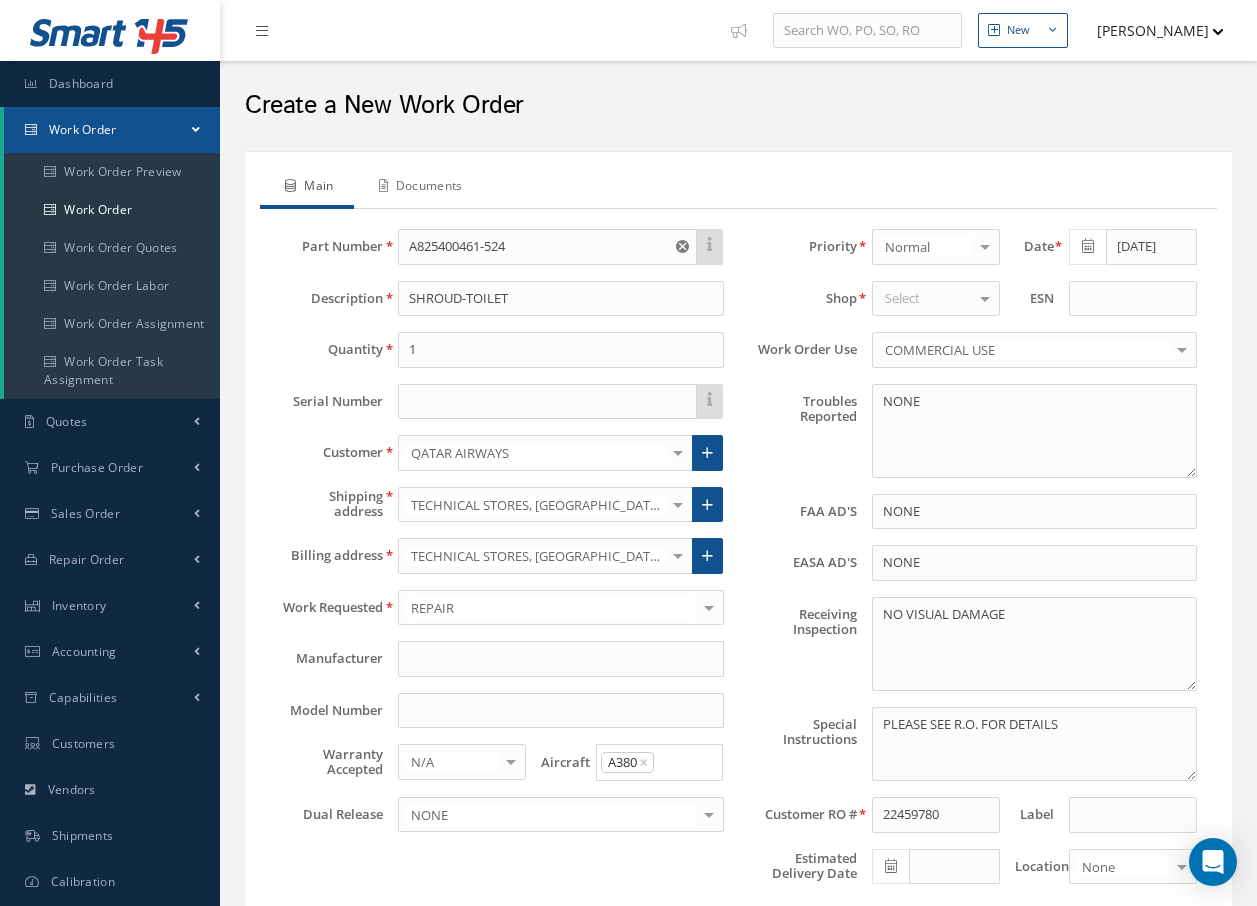 click on "Documents" at bounding box center [418, 188] 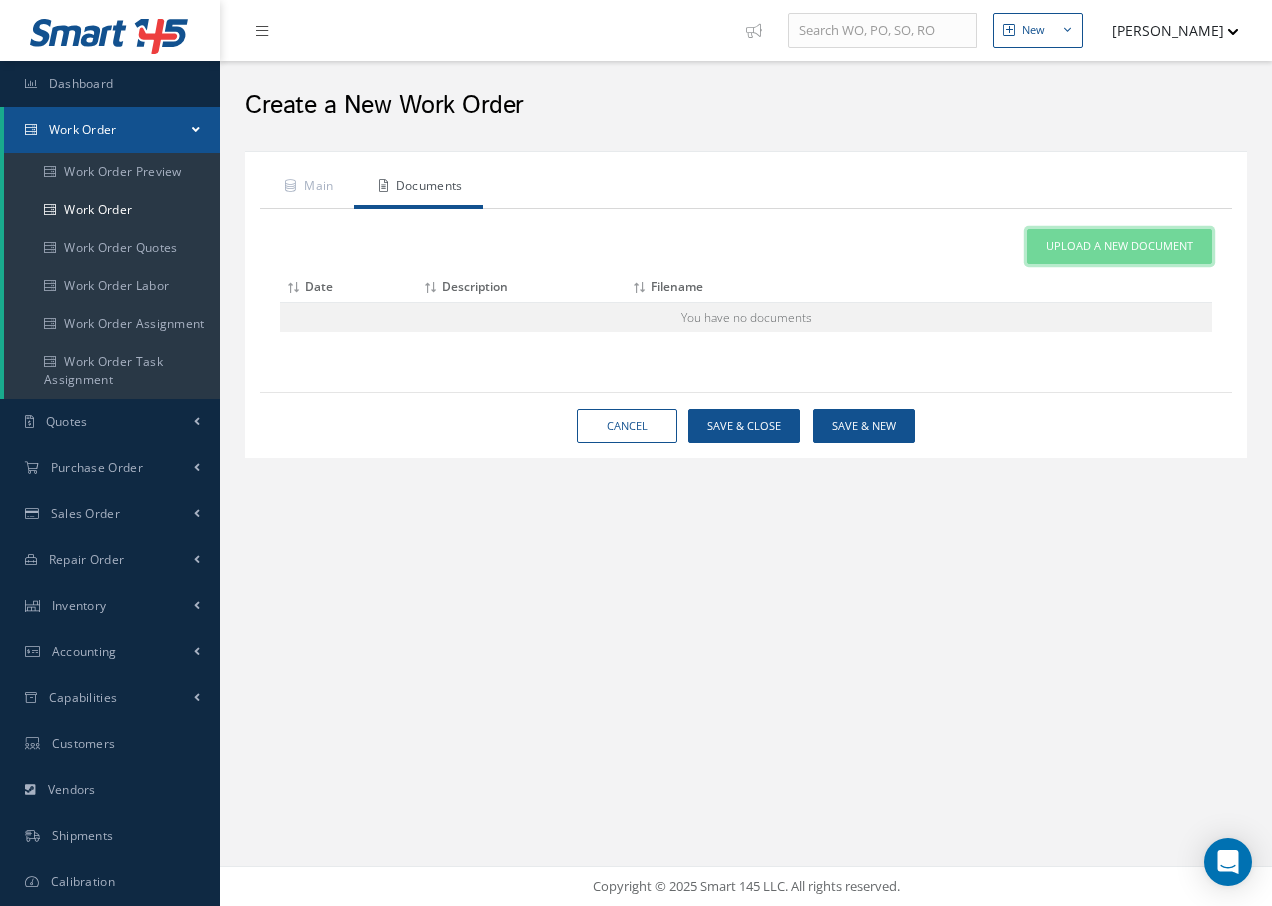 click on "Upload a New Document" at bounding box center (1119, 246) 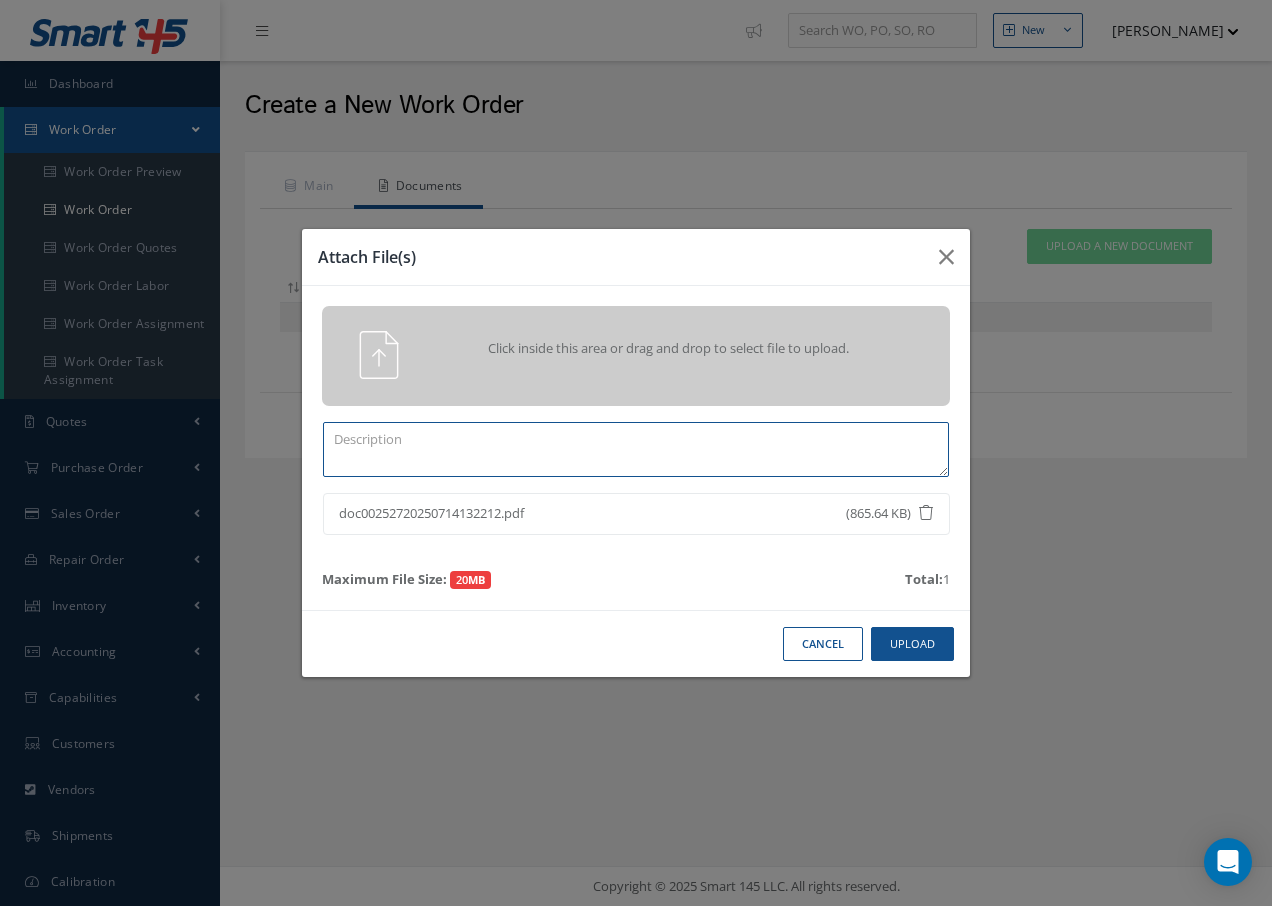 click at bounding box center [636, 449] 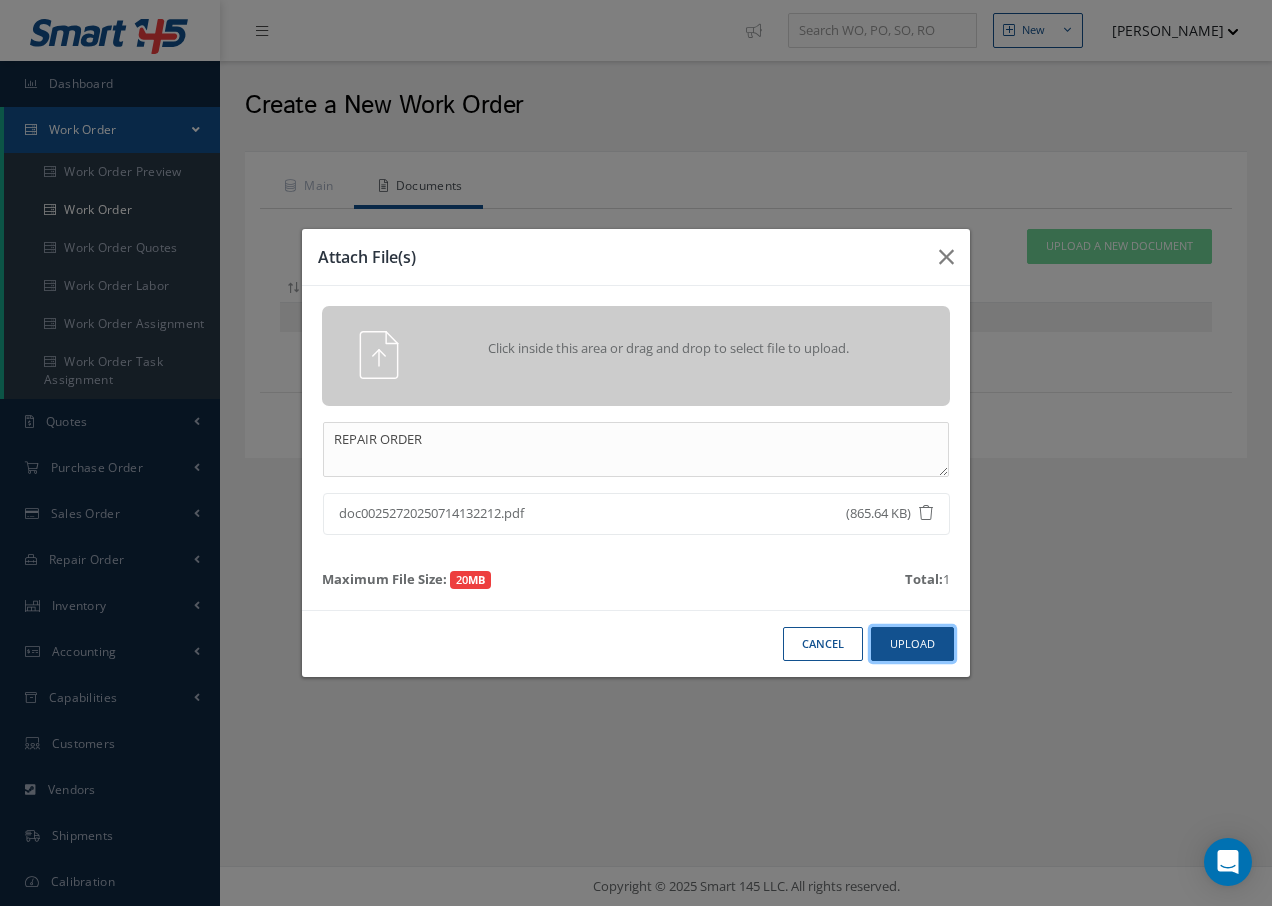 click on "Upload" at bounding box center (912, 644) 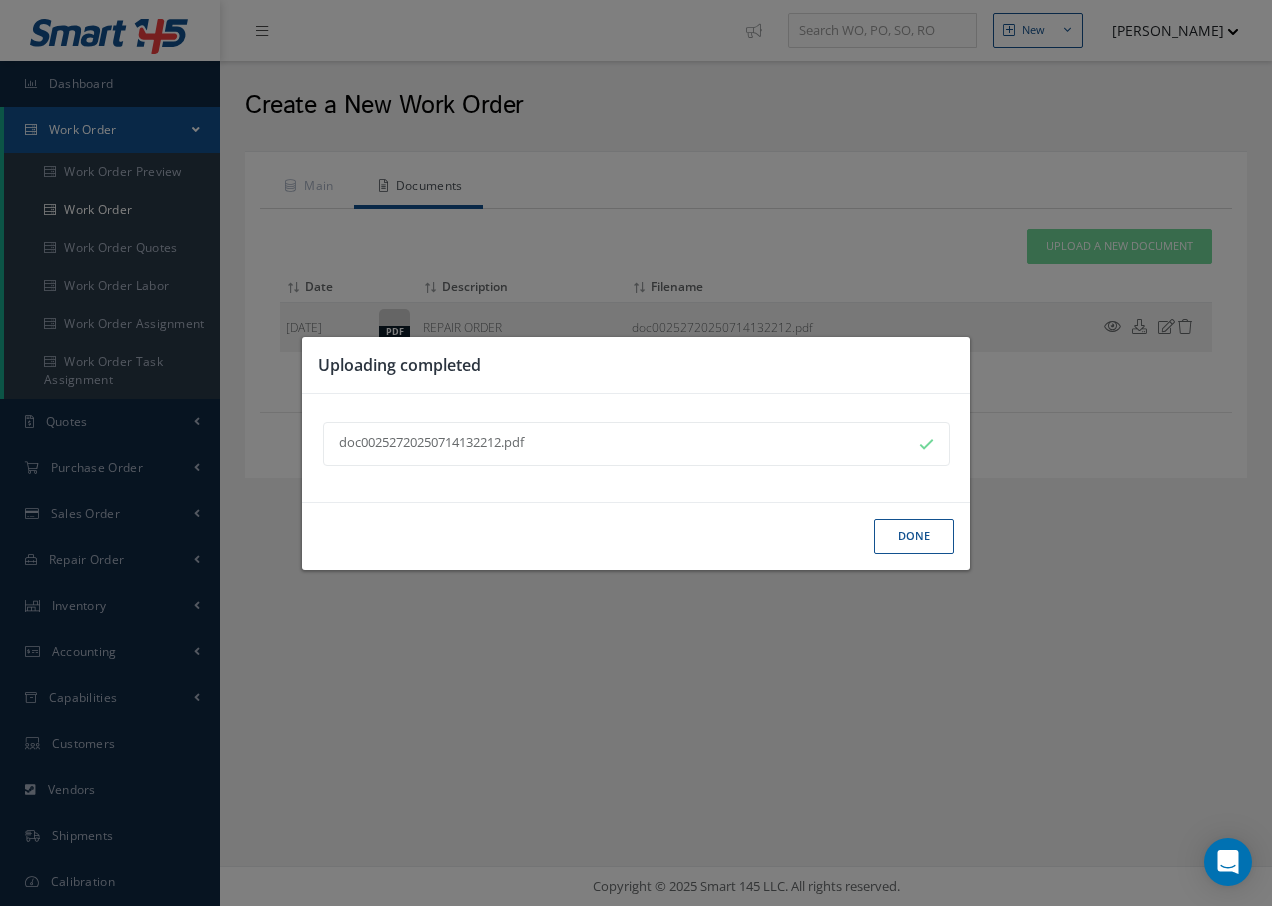 click on "Done" at bounding box center [914, 536] 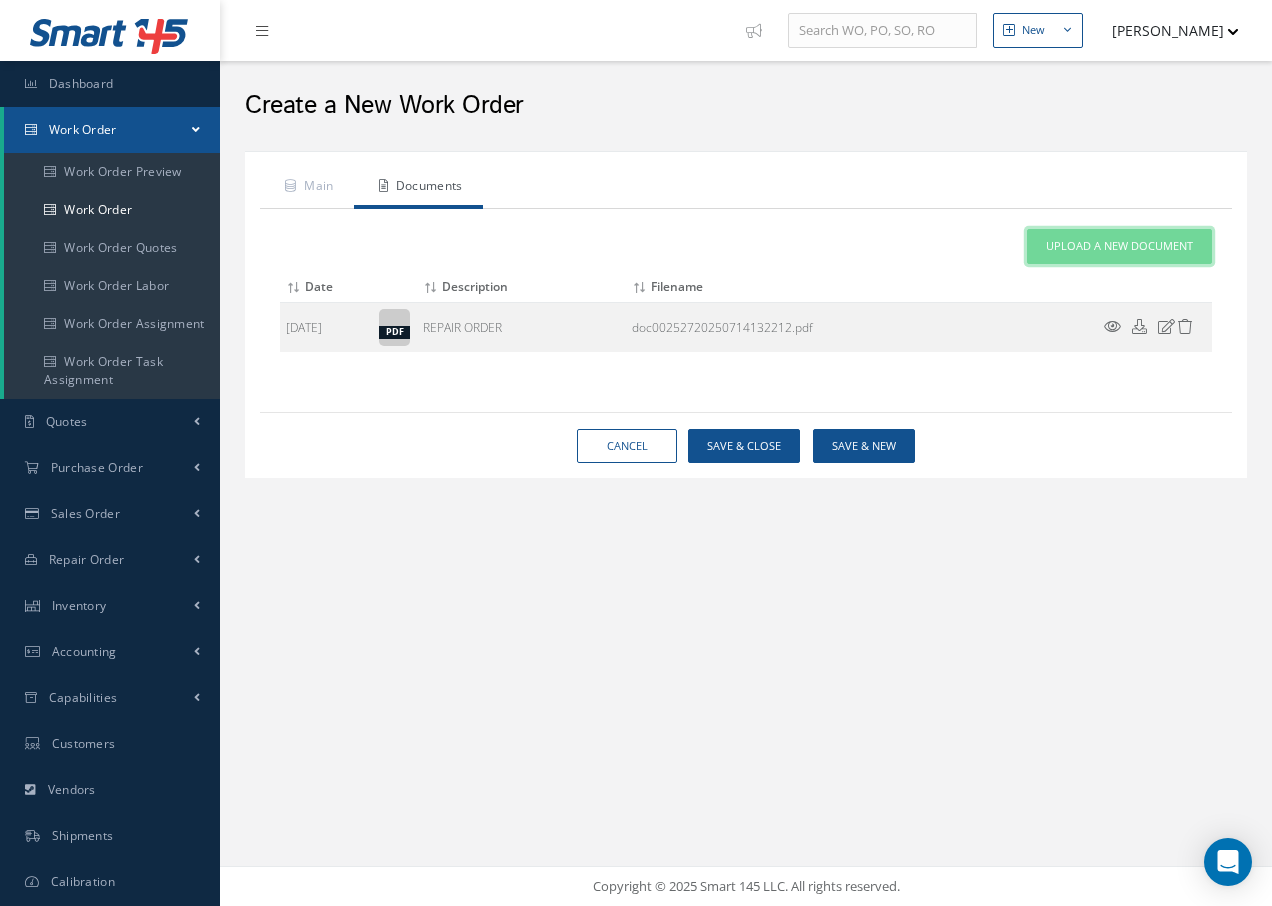 click on "Upload a New Document" at bounding box center [1119, 246] 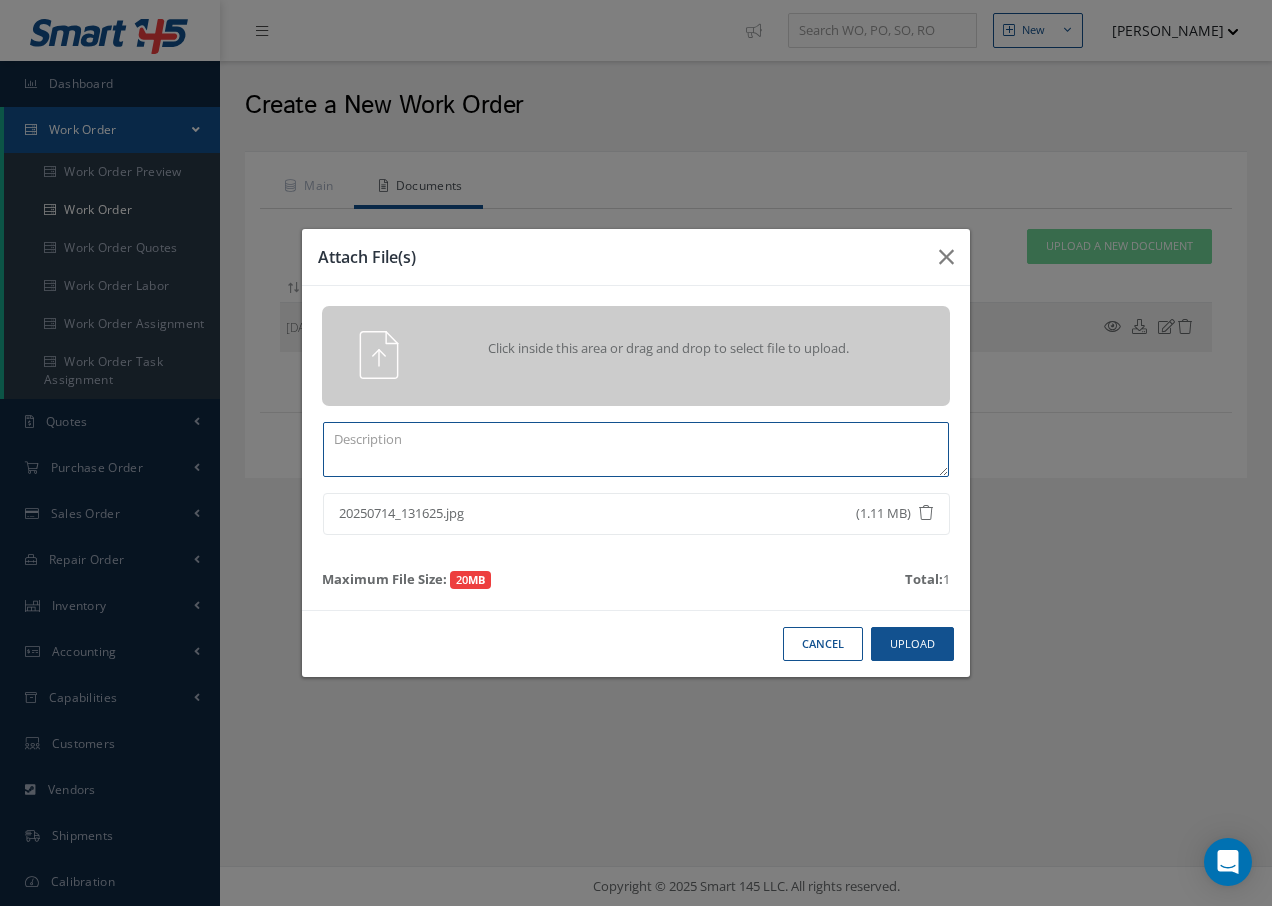 click at bounding box center [636, 449] 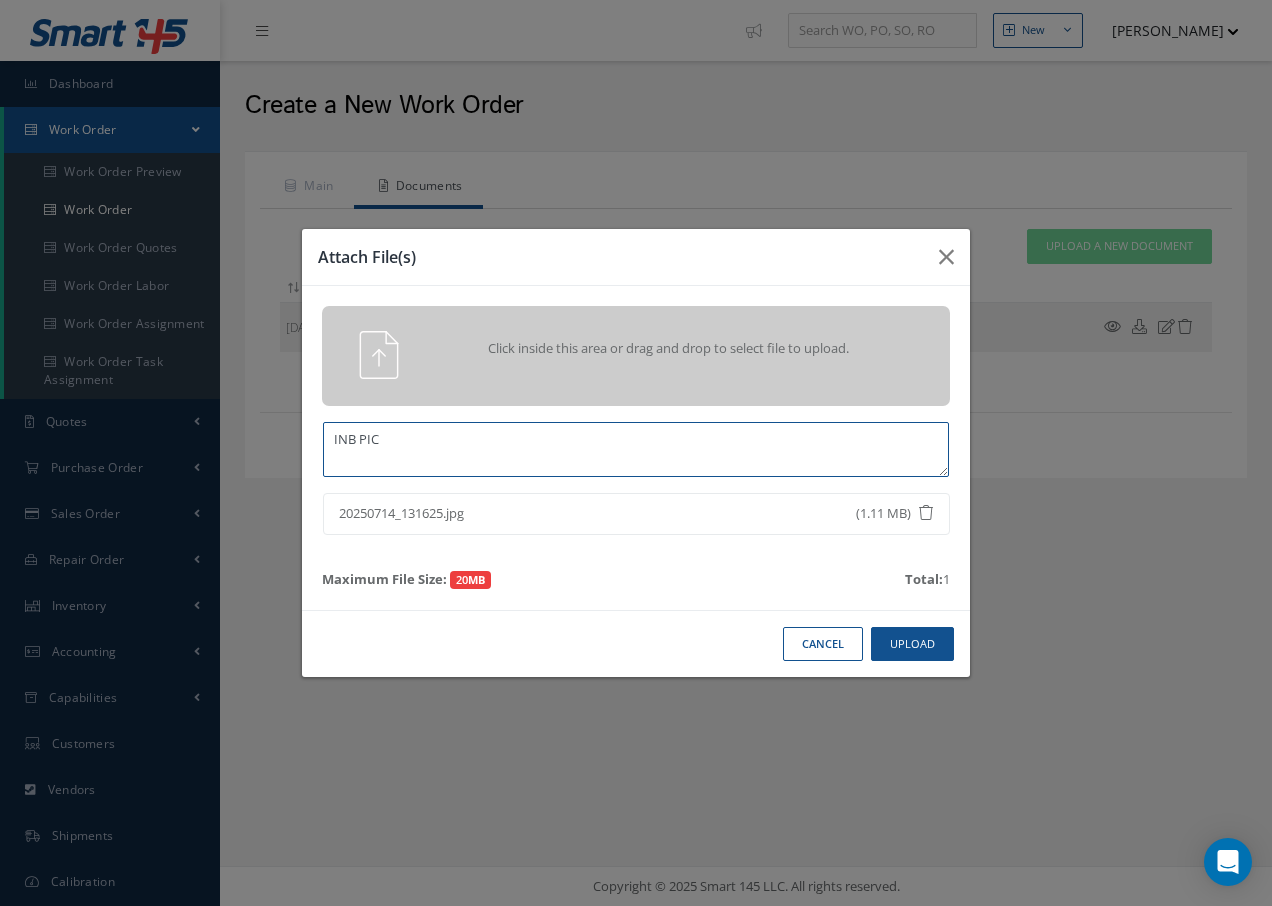type on "INB PIC" 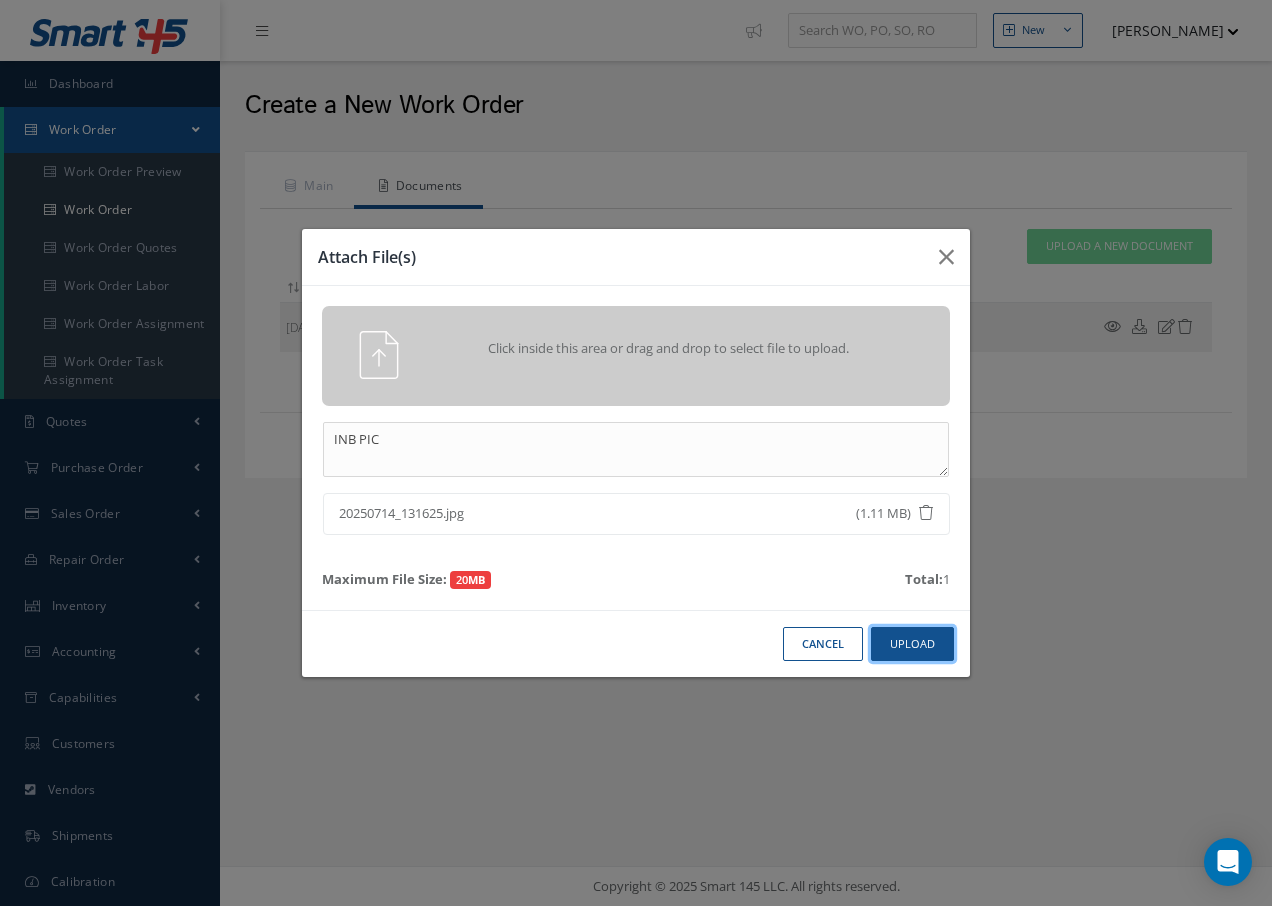 click on "Upload" at bounding box center [912, 644] 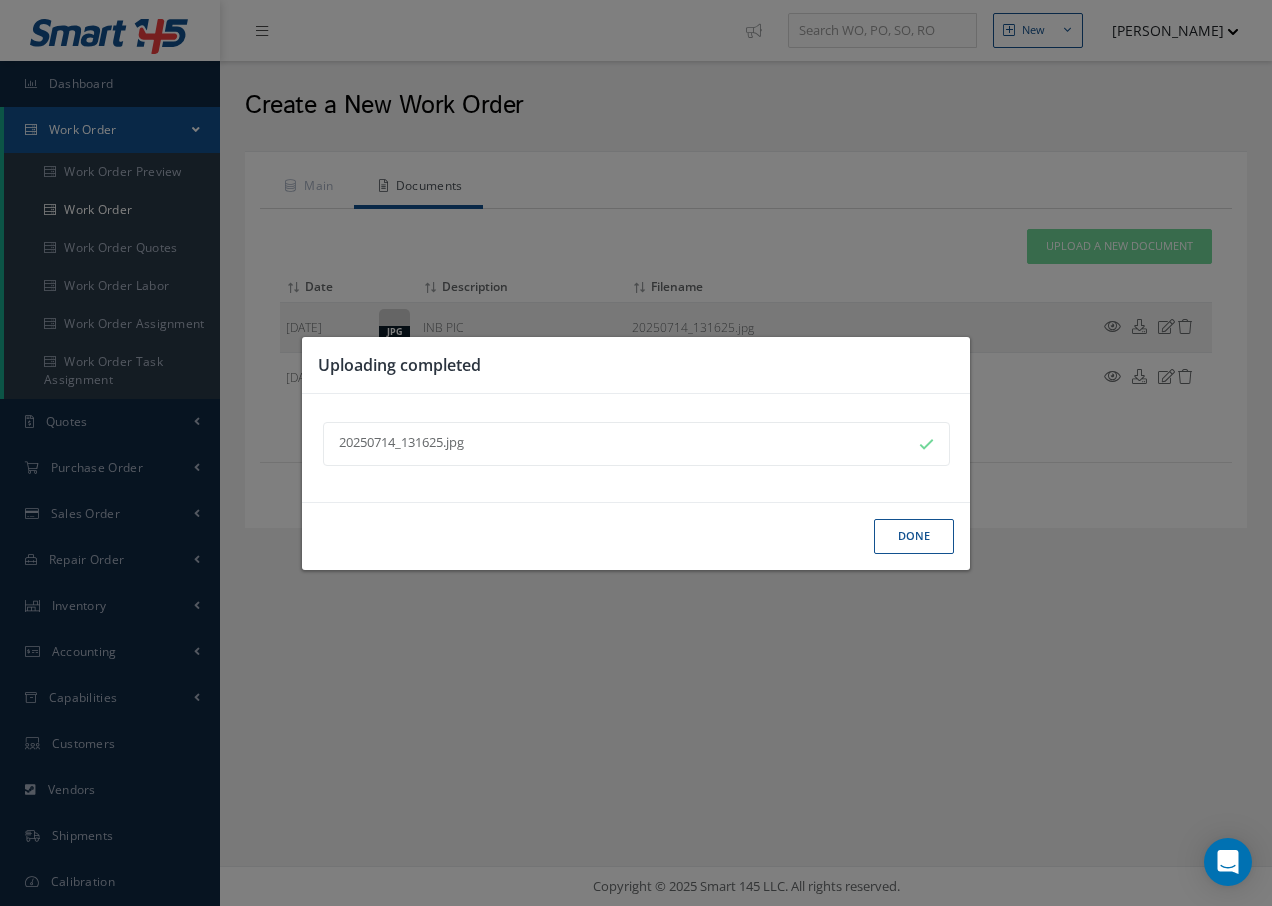 click on "Done" at bounding box center [914, 536] 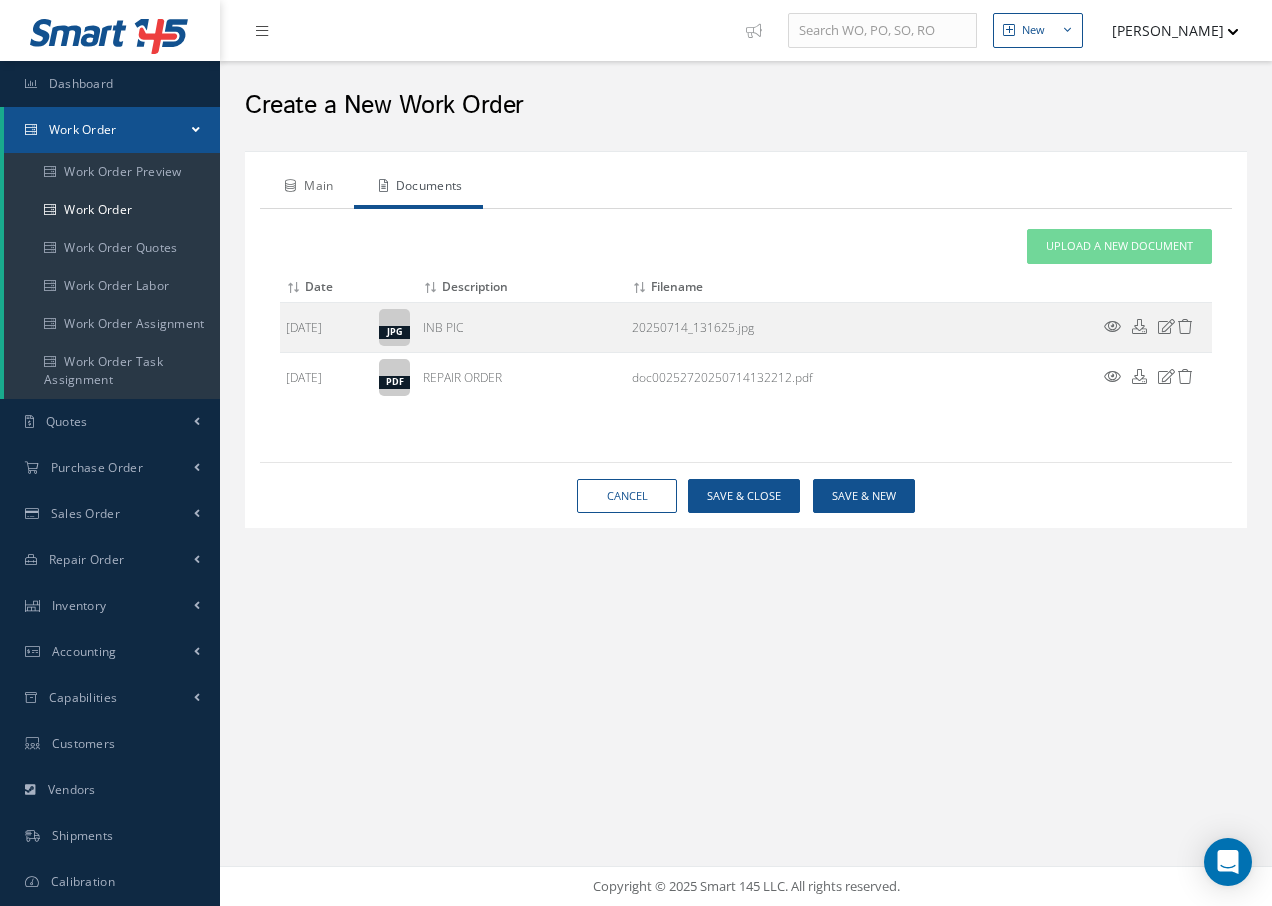 click on "Main" at bounding box center (307, 188) 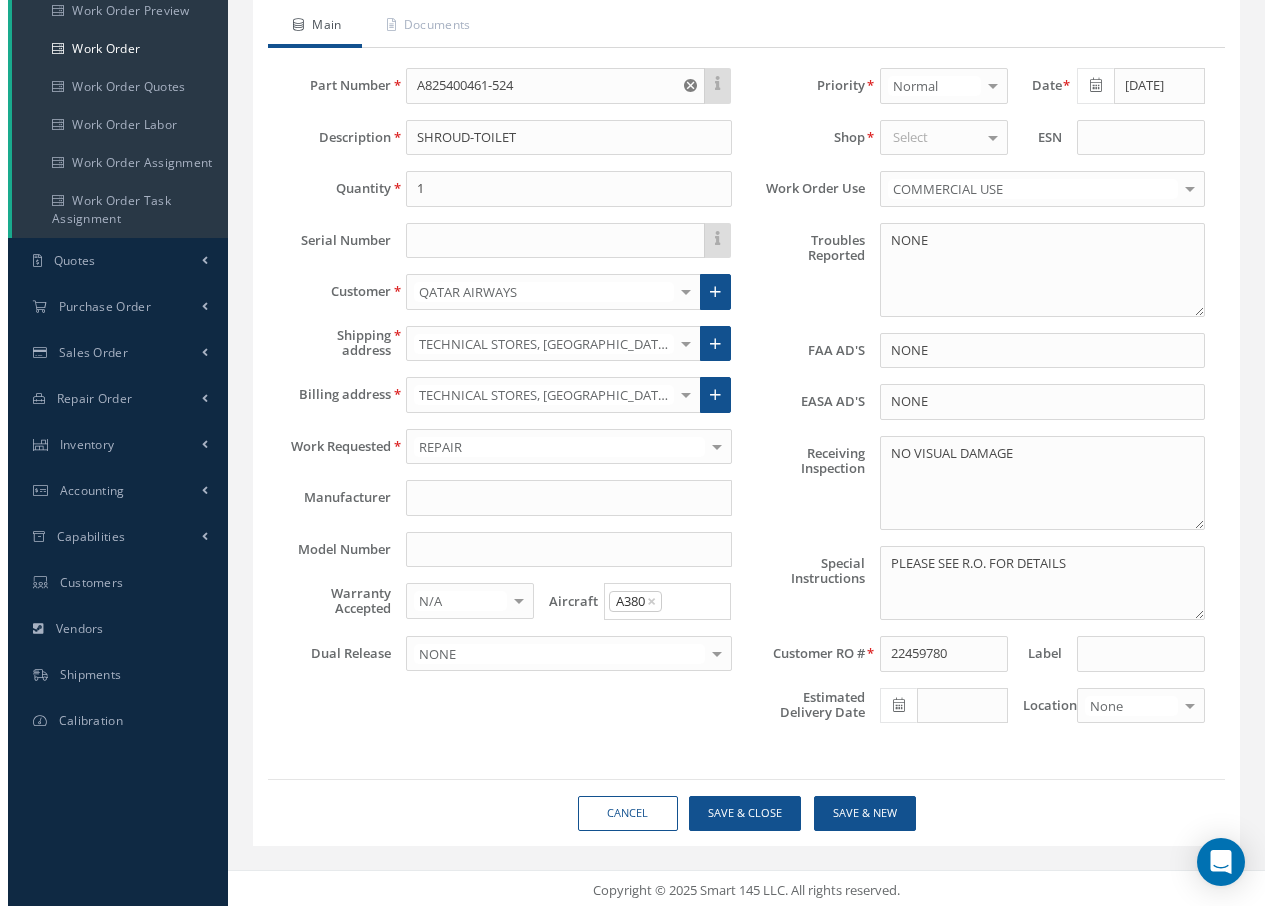 scroll, scrollTop: 166, scrollLeft: 0, axis: vertical 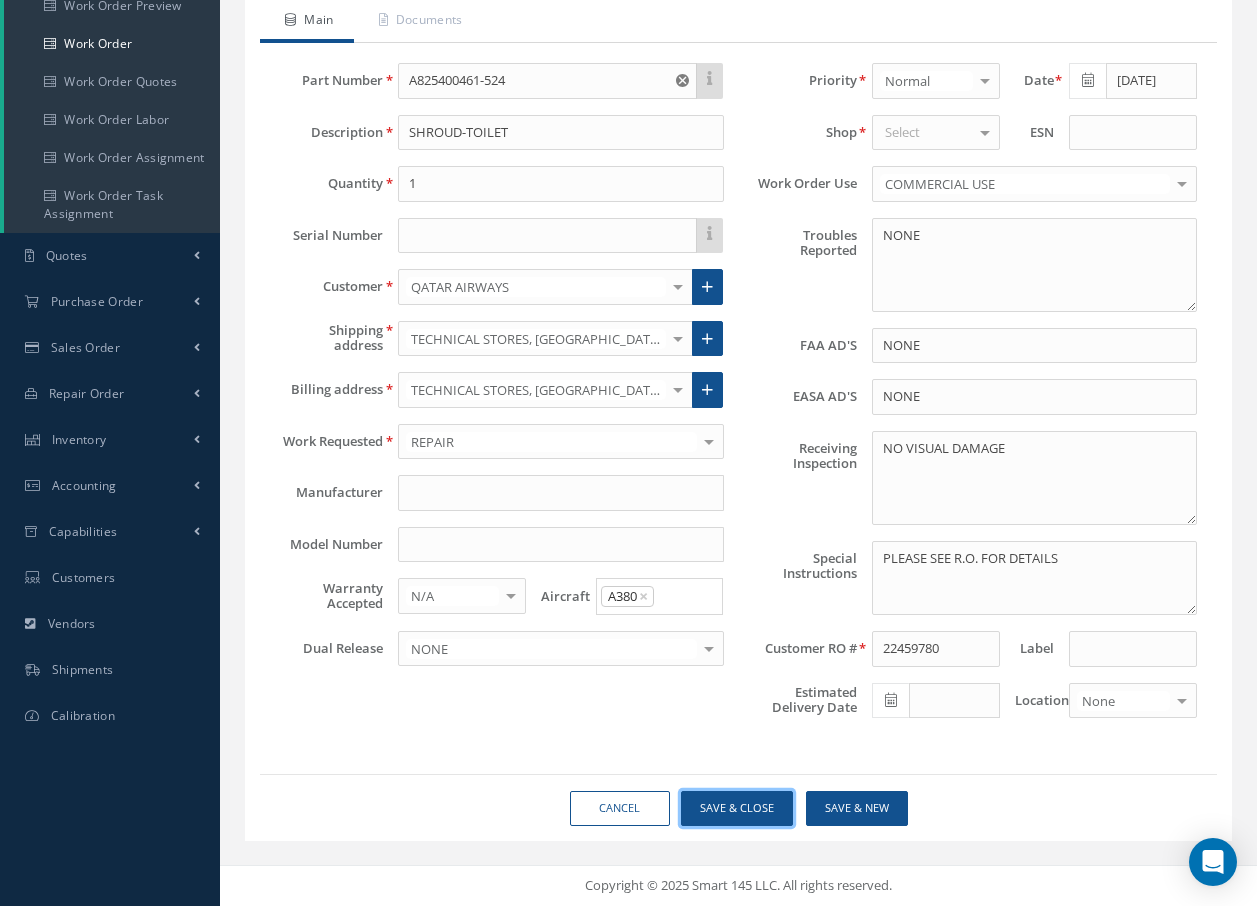 click on "Save & Close" at bounding box center [737, 808] 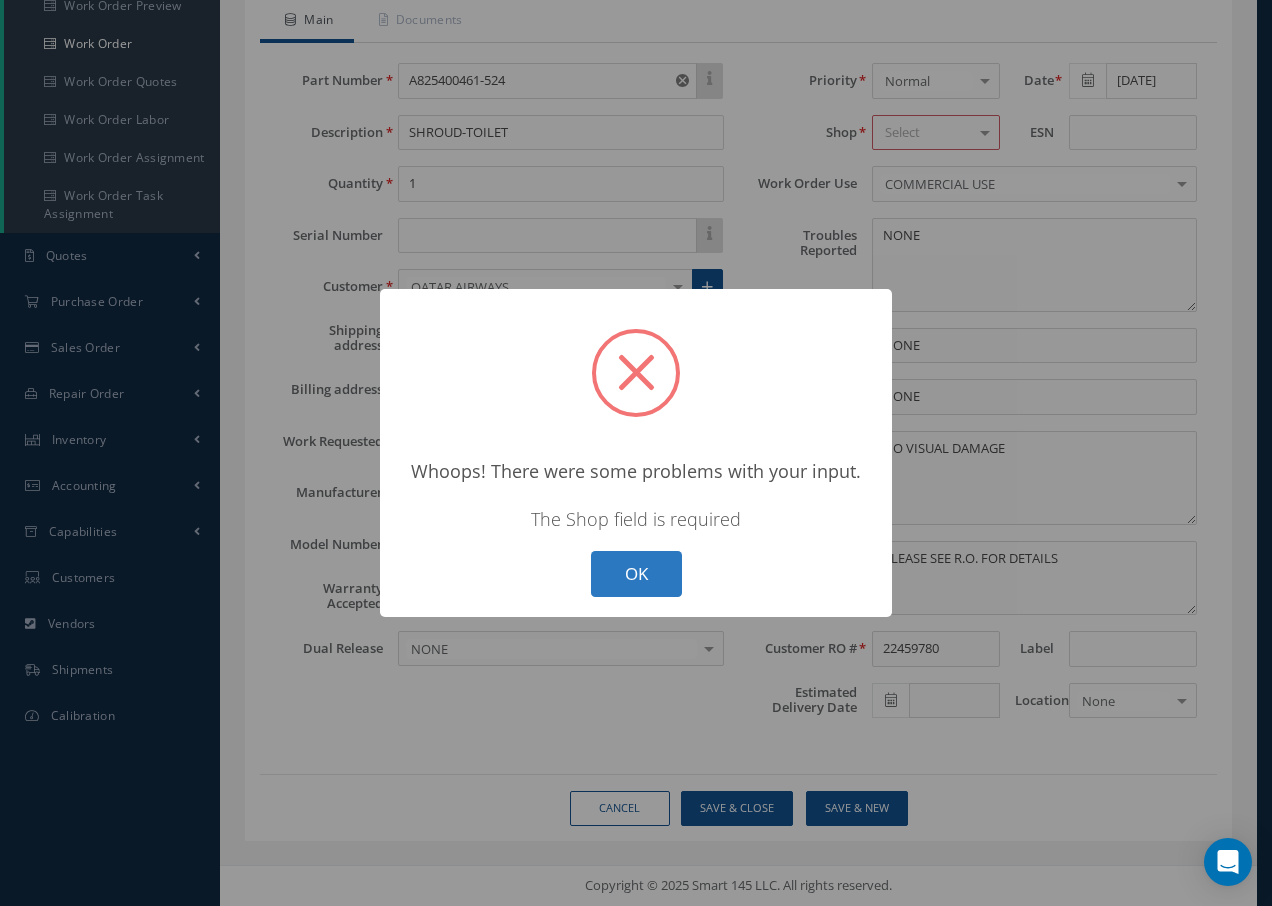 click on "OK" at bounding box center [636, 574] 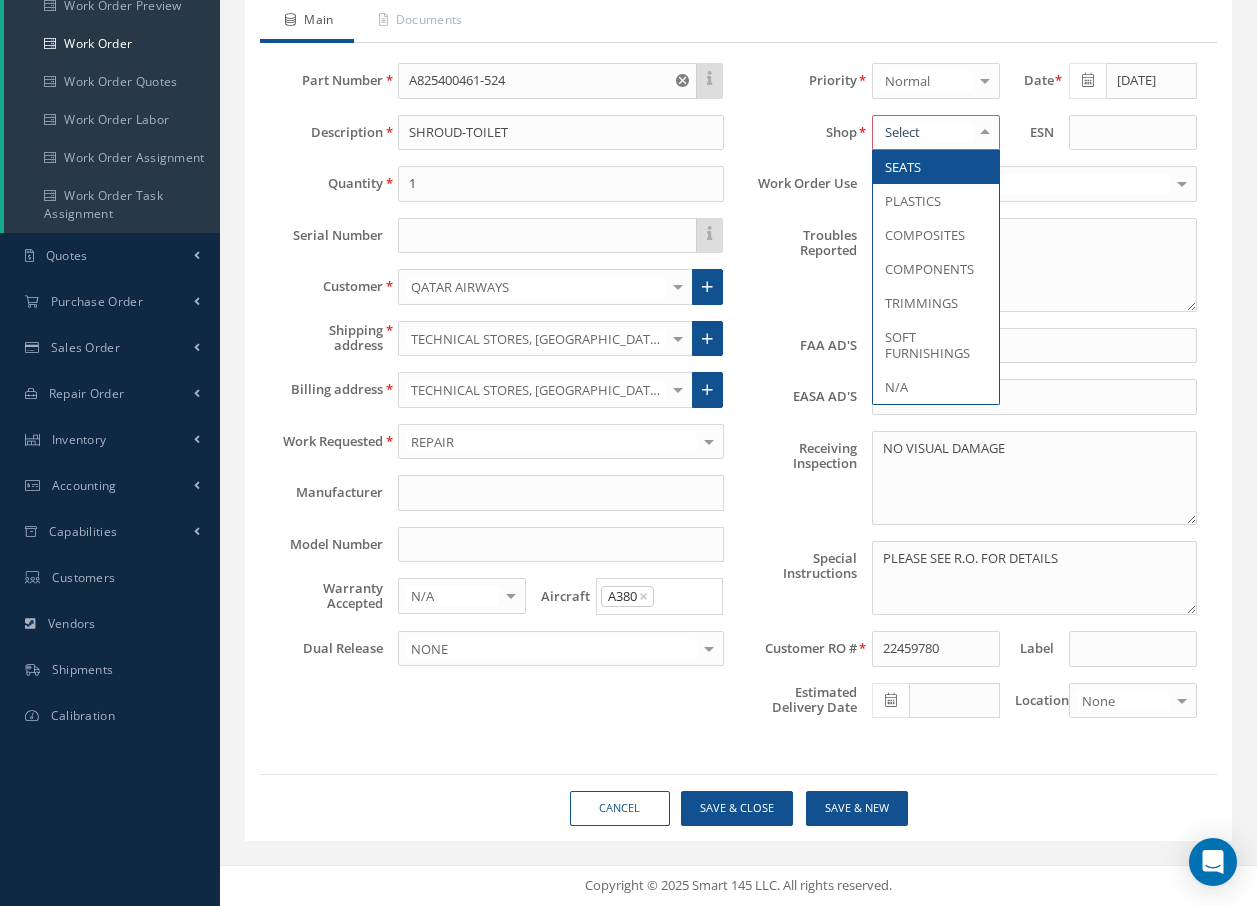 click at bounding box center (985, 132) 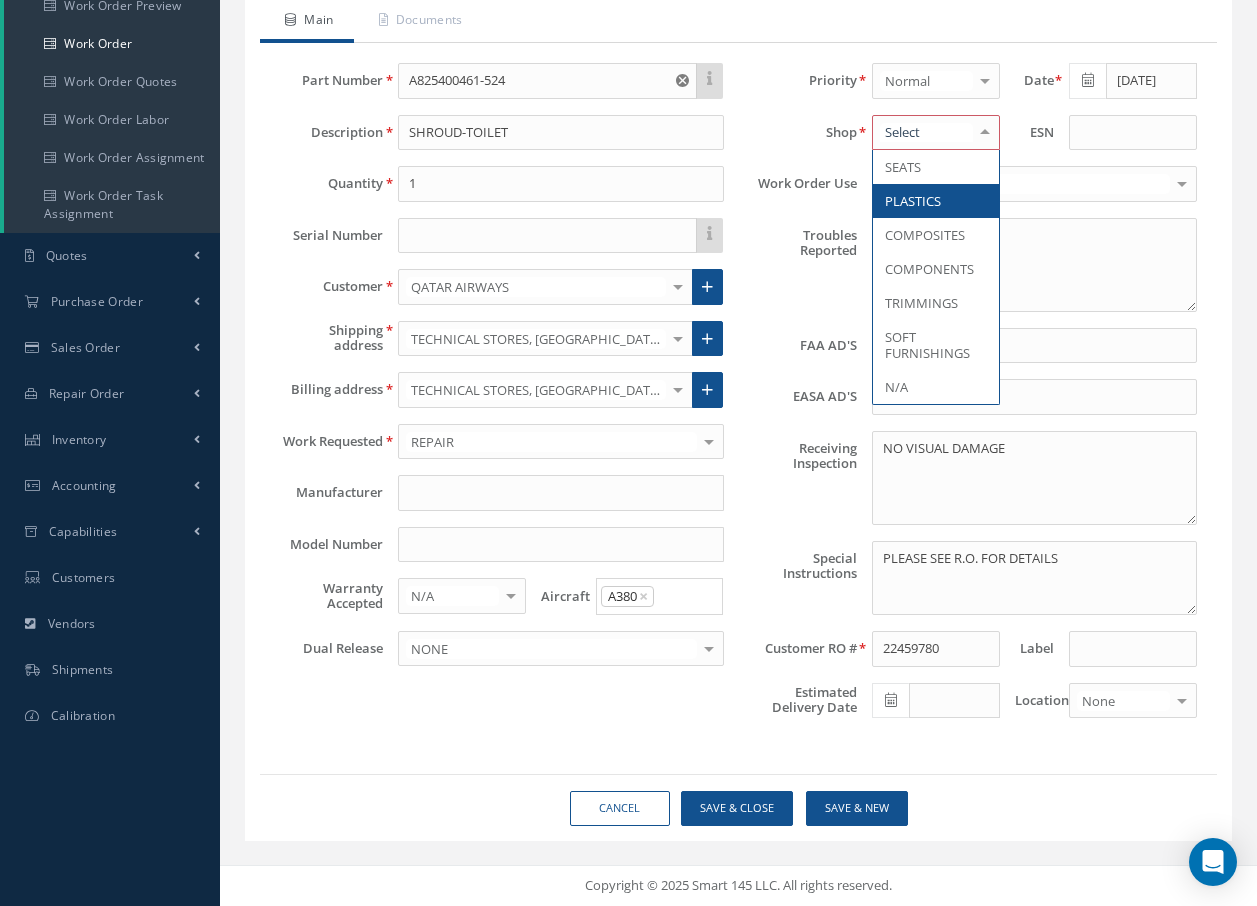 click on "PLASTICS" at bounding box center [913, 201] 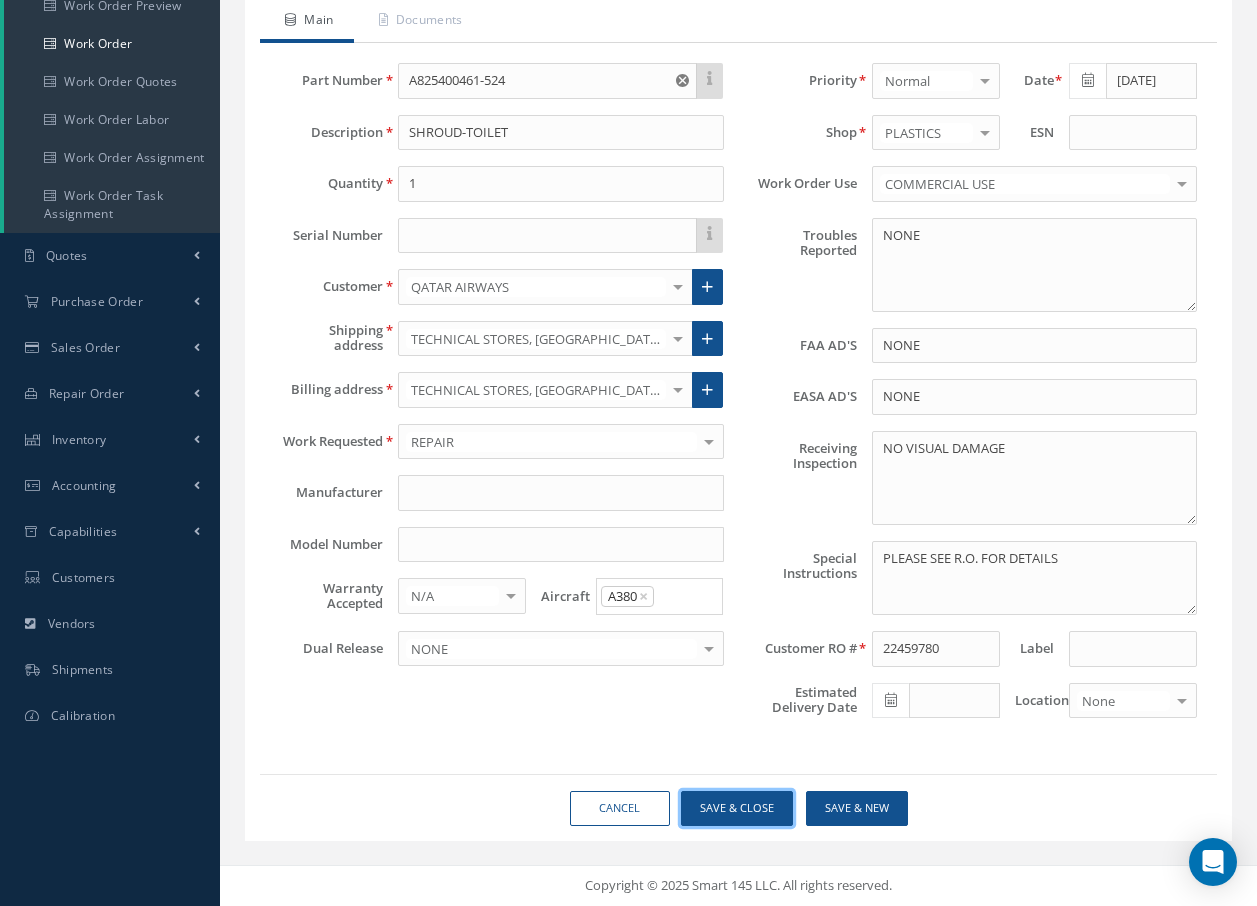 click on "Save & Close" at bounding box center (737, 808) 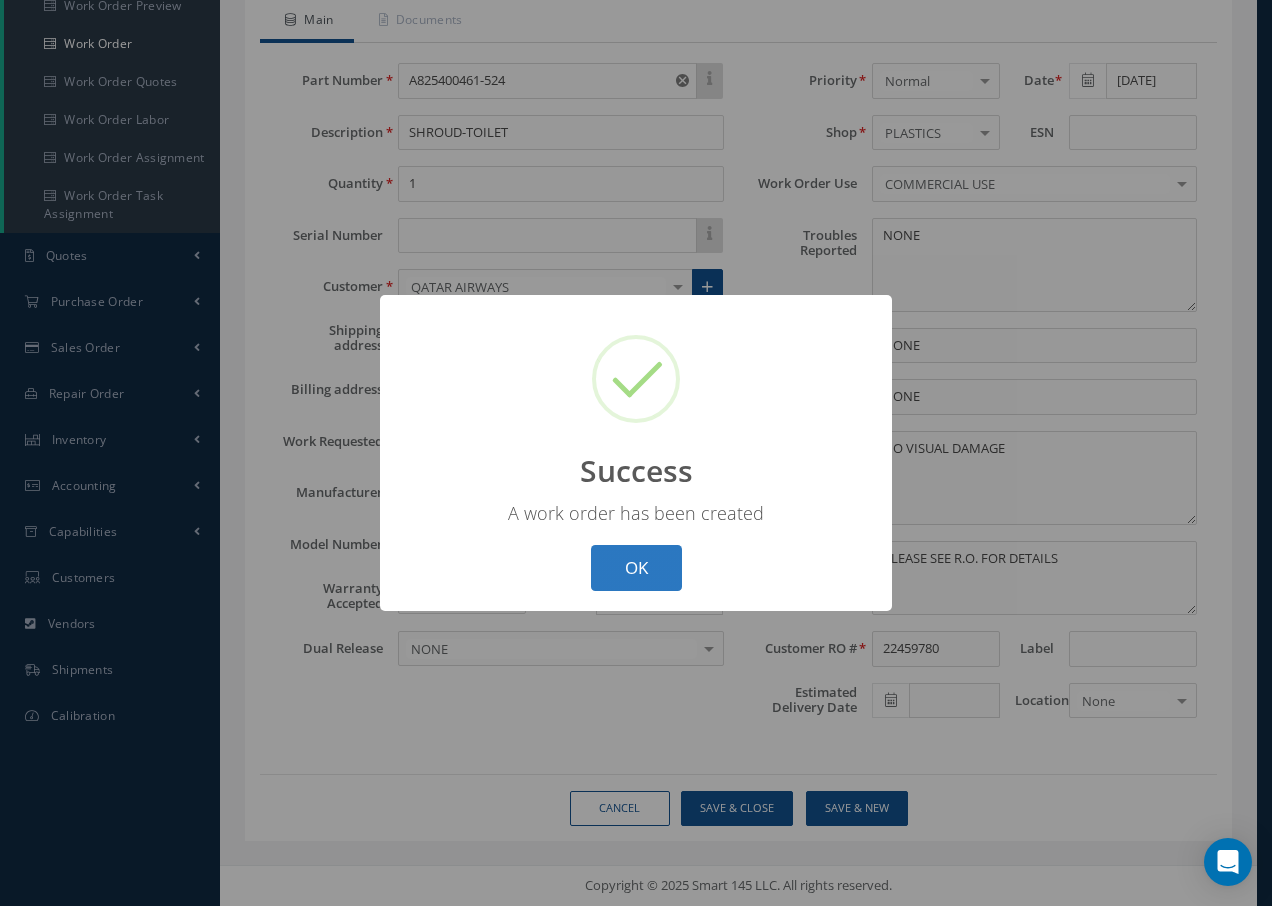 click on "OK" at bounding box center (636, 568) 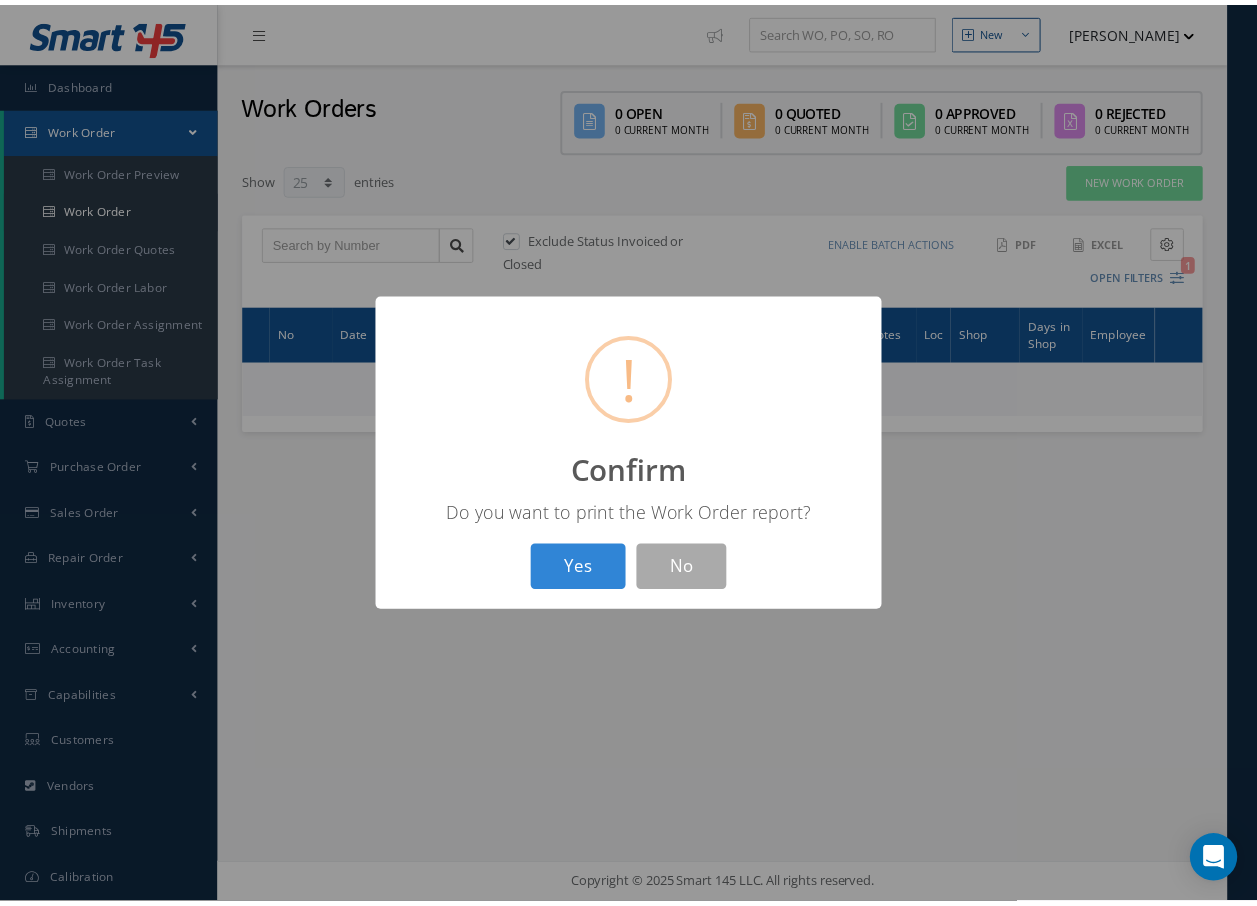 scroll, scrollTop: 0, scrollLeft: 0, axis: both 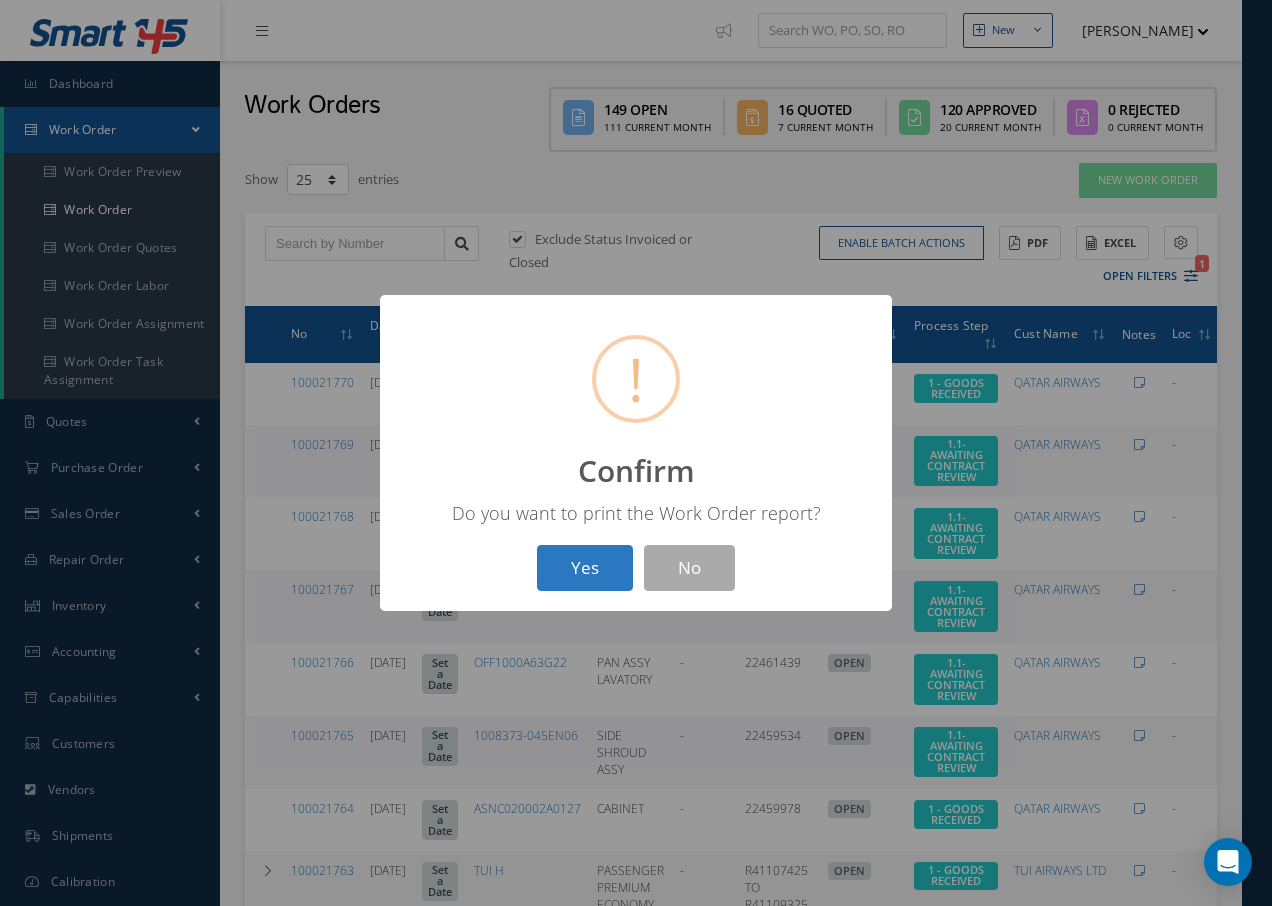click on "Yes" at bounding box center [585, 568] 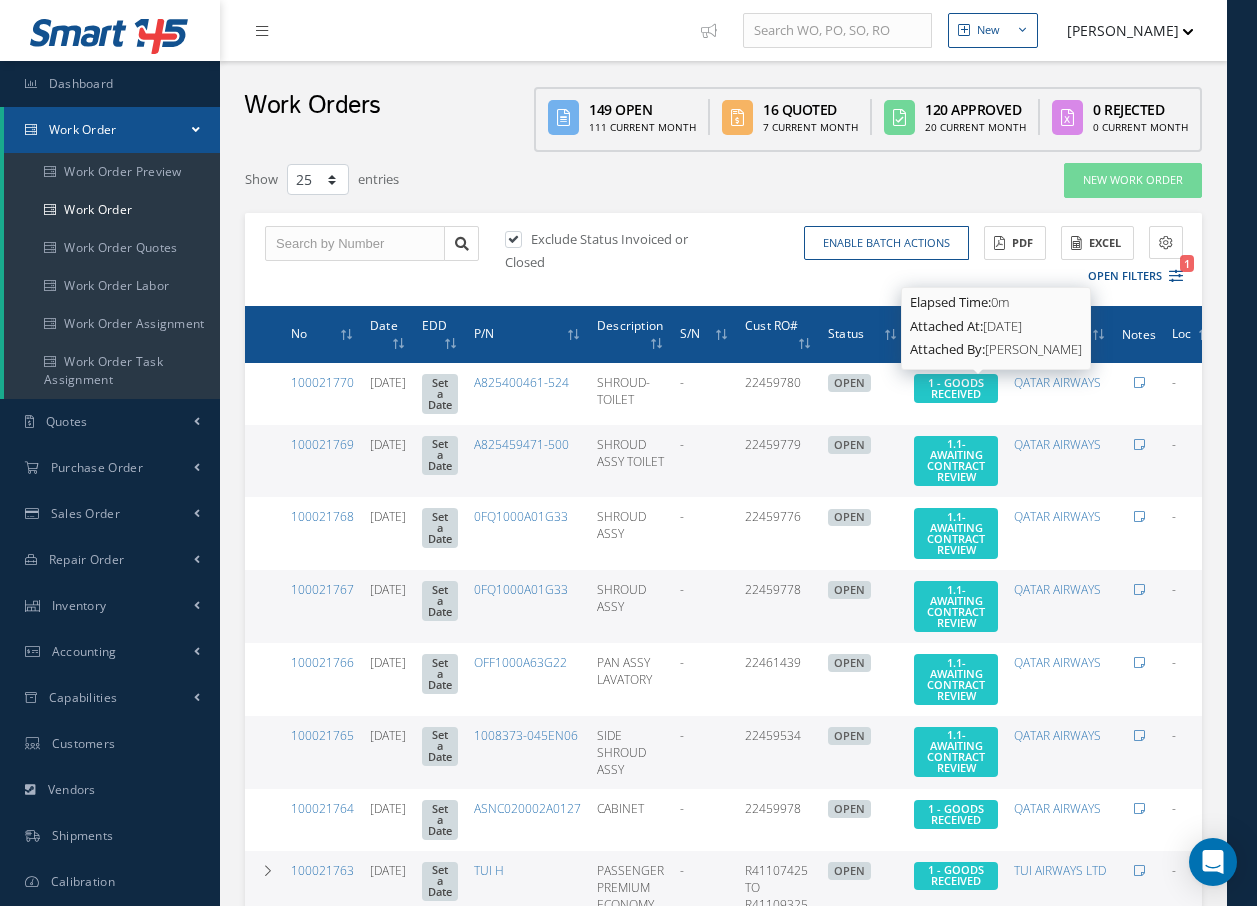 drag, startPoint x: 991, startPoint y: 382, endPoint x: 865, endPoint y: 278, distance: 163.37686 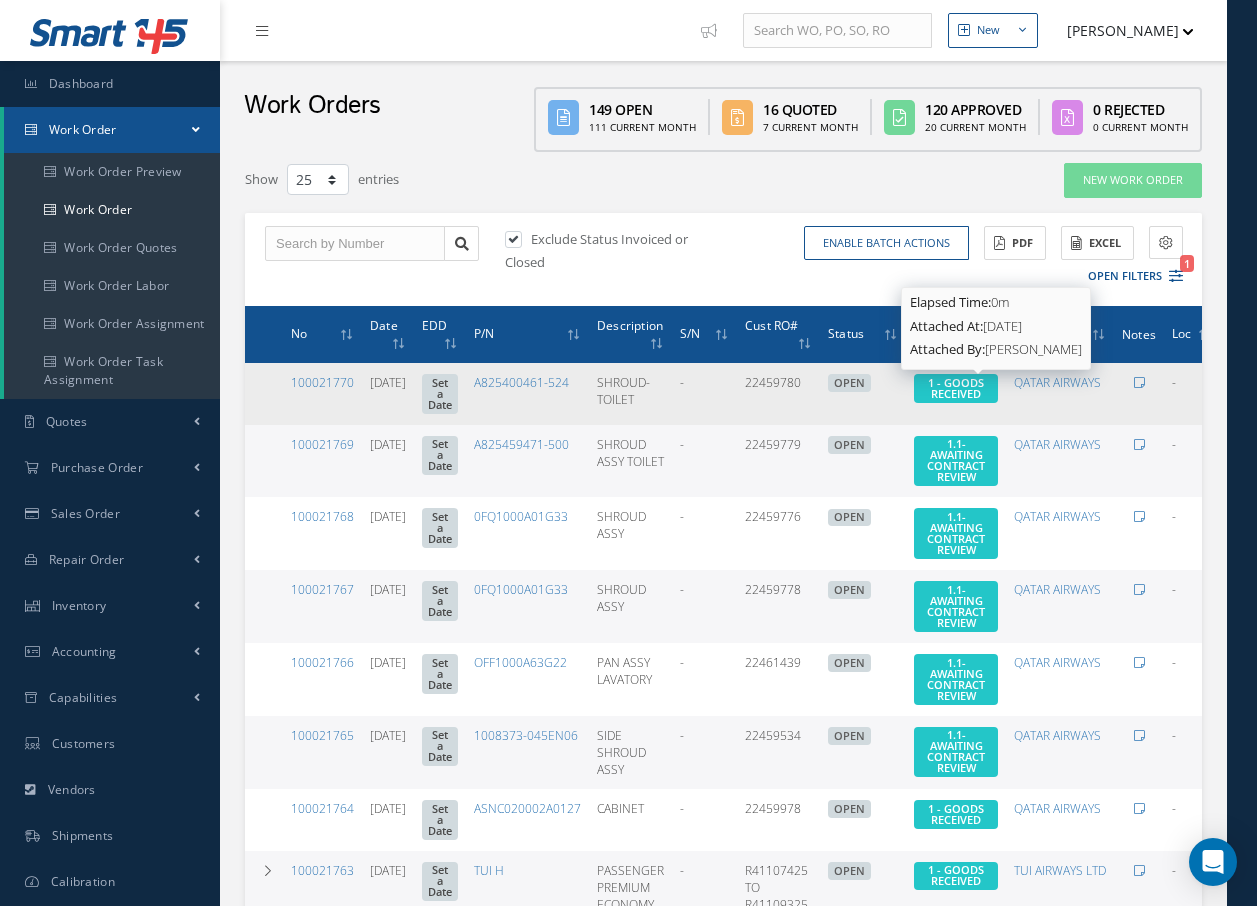click on "1 - GOODS RECEIVED" at bounding box center (956, 388) 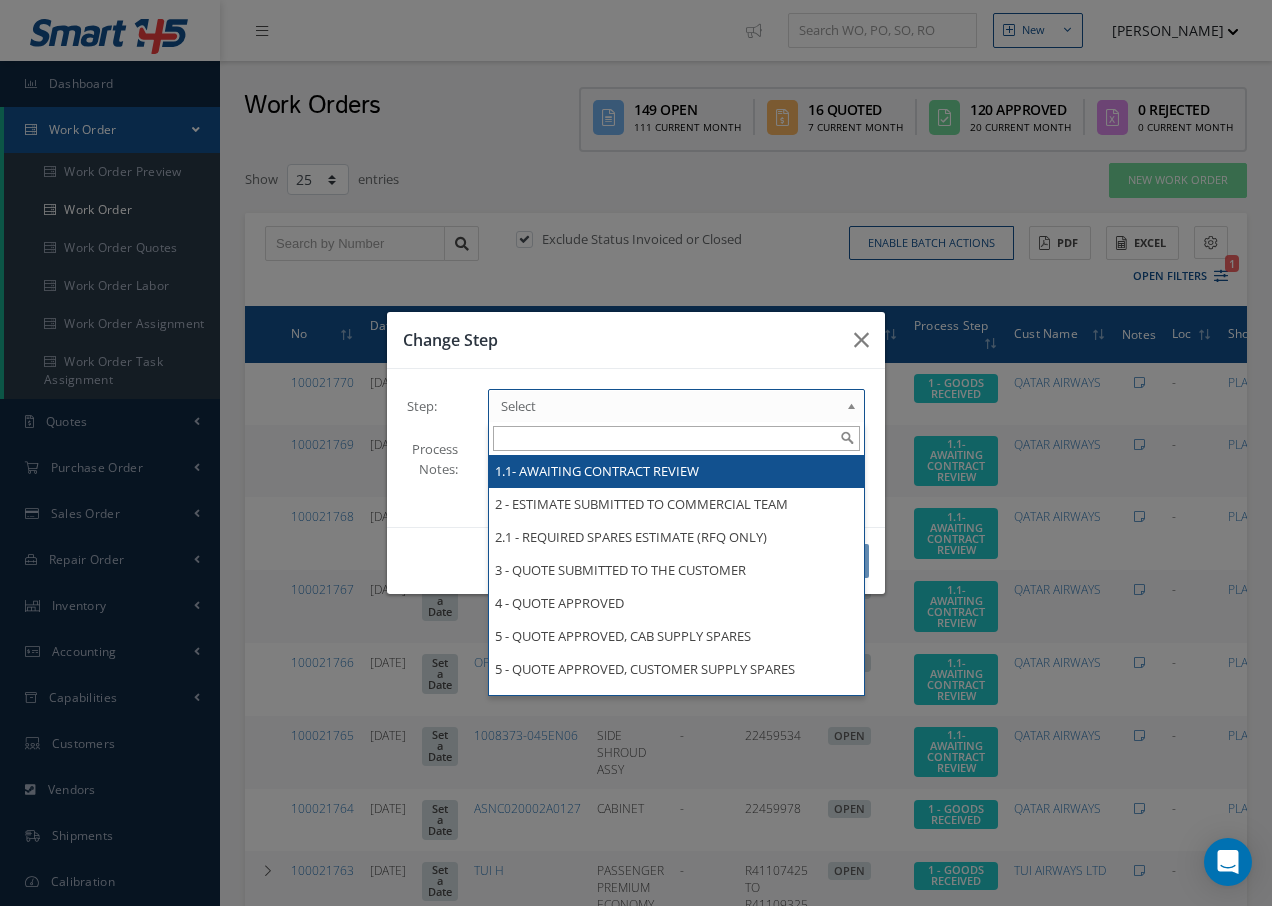 click at bounding box center [855, 411] 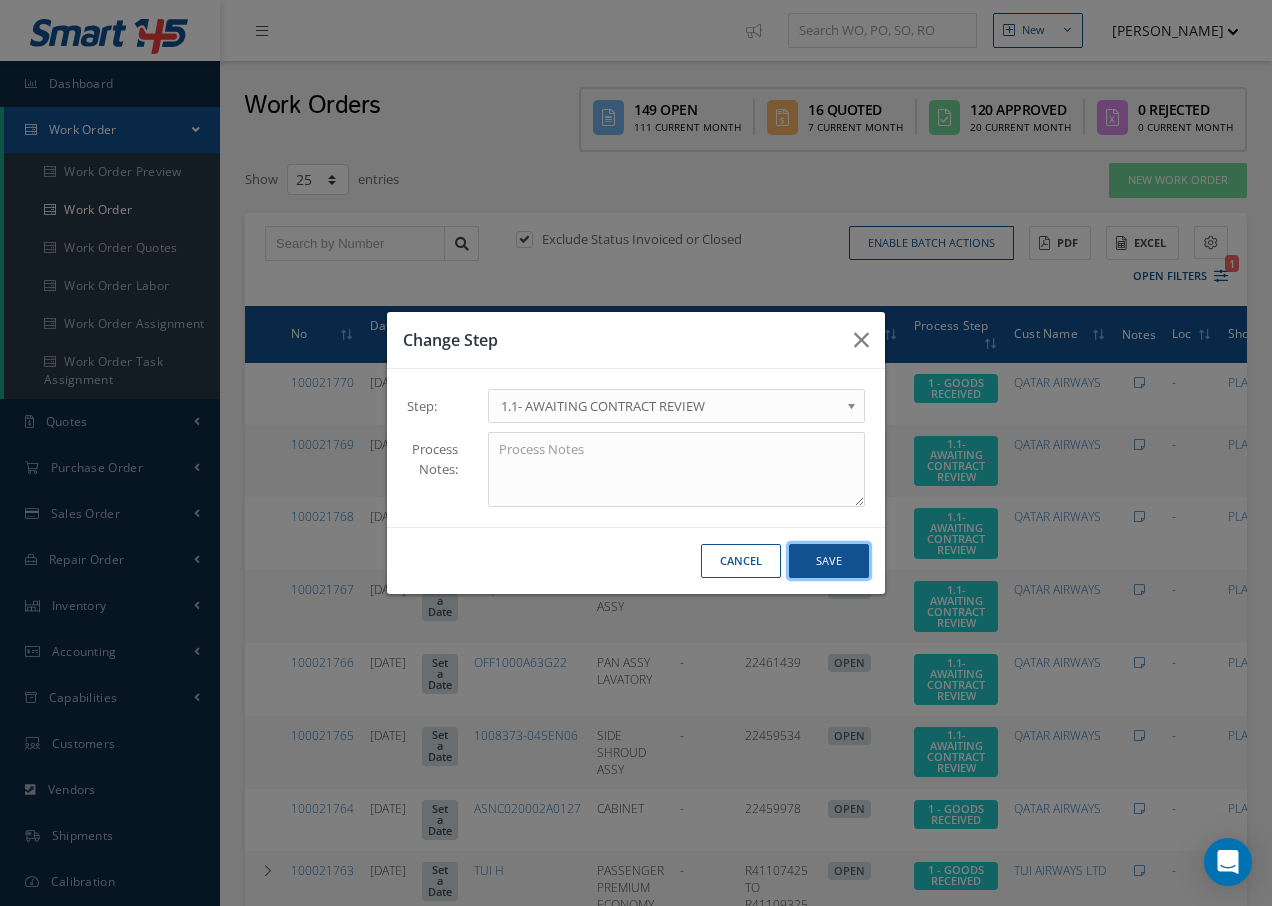 click on "Save" at bounding box center (829, 561) 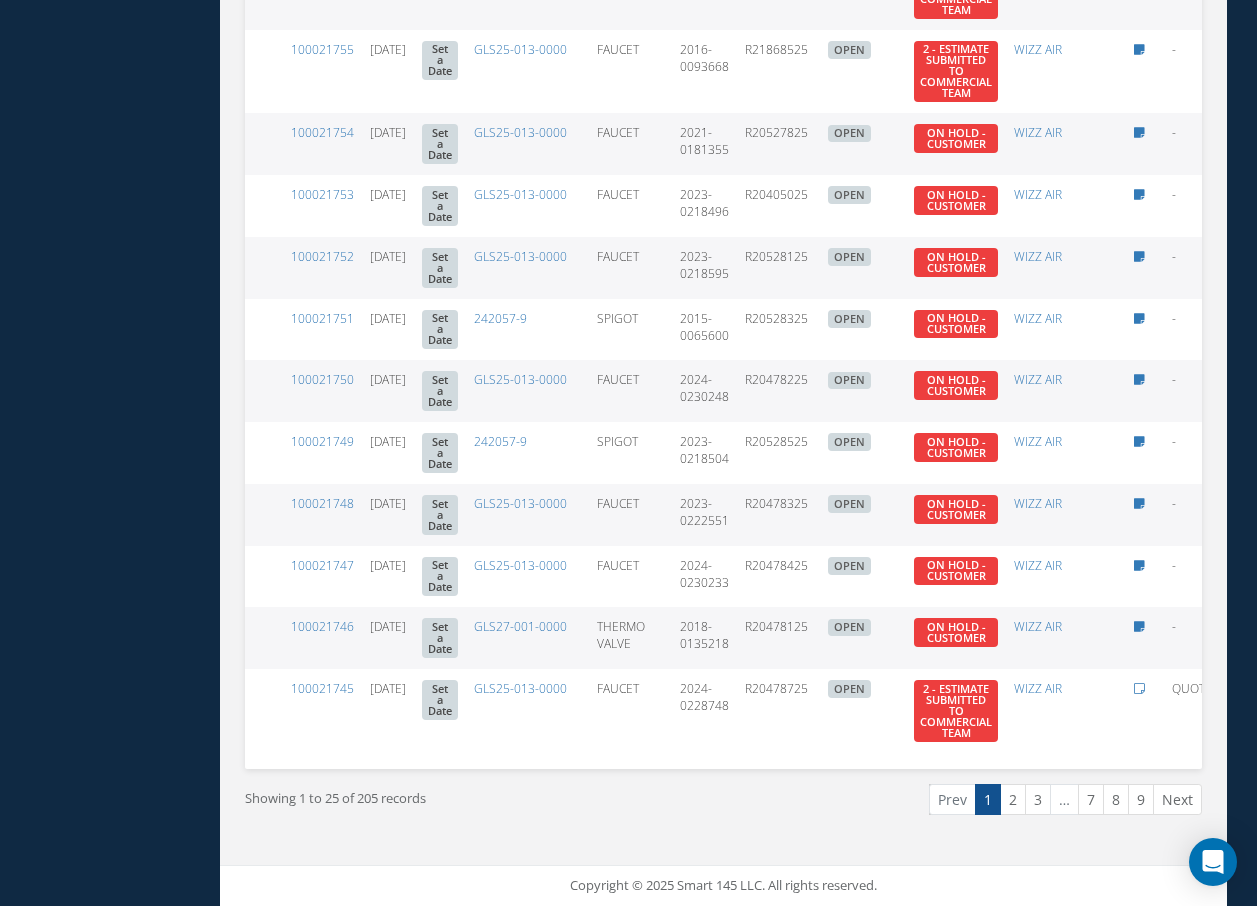 scroll, scrollTop: 1437, scrollLeft: 0, axis: vertical 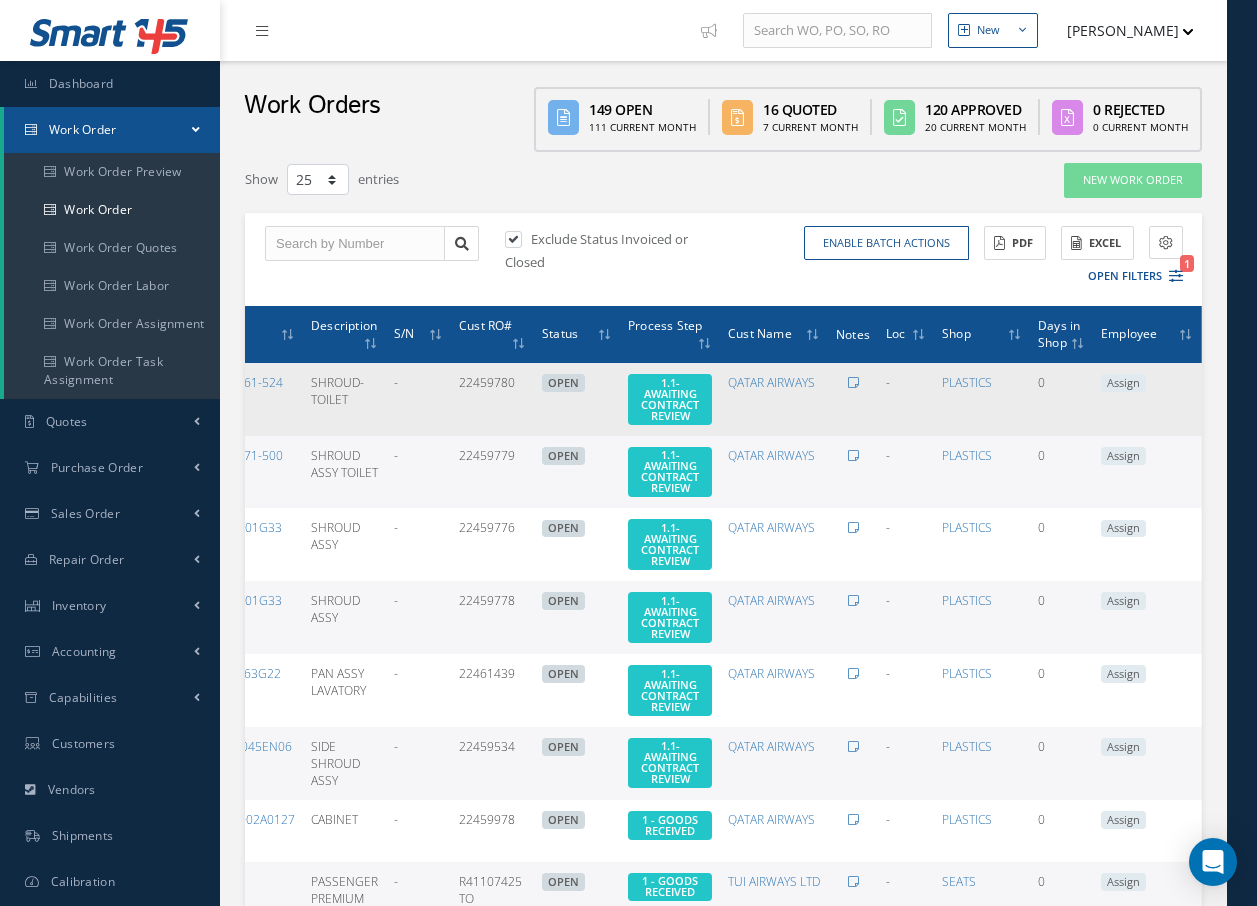 click at bounding box center (1217, 397) 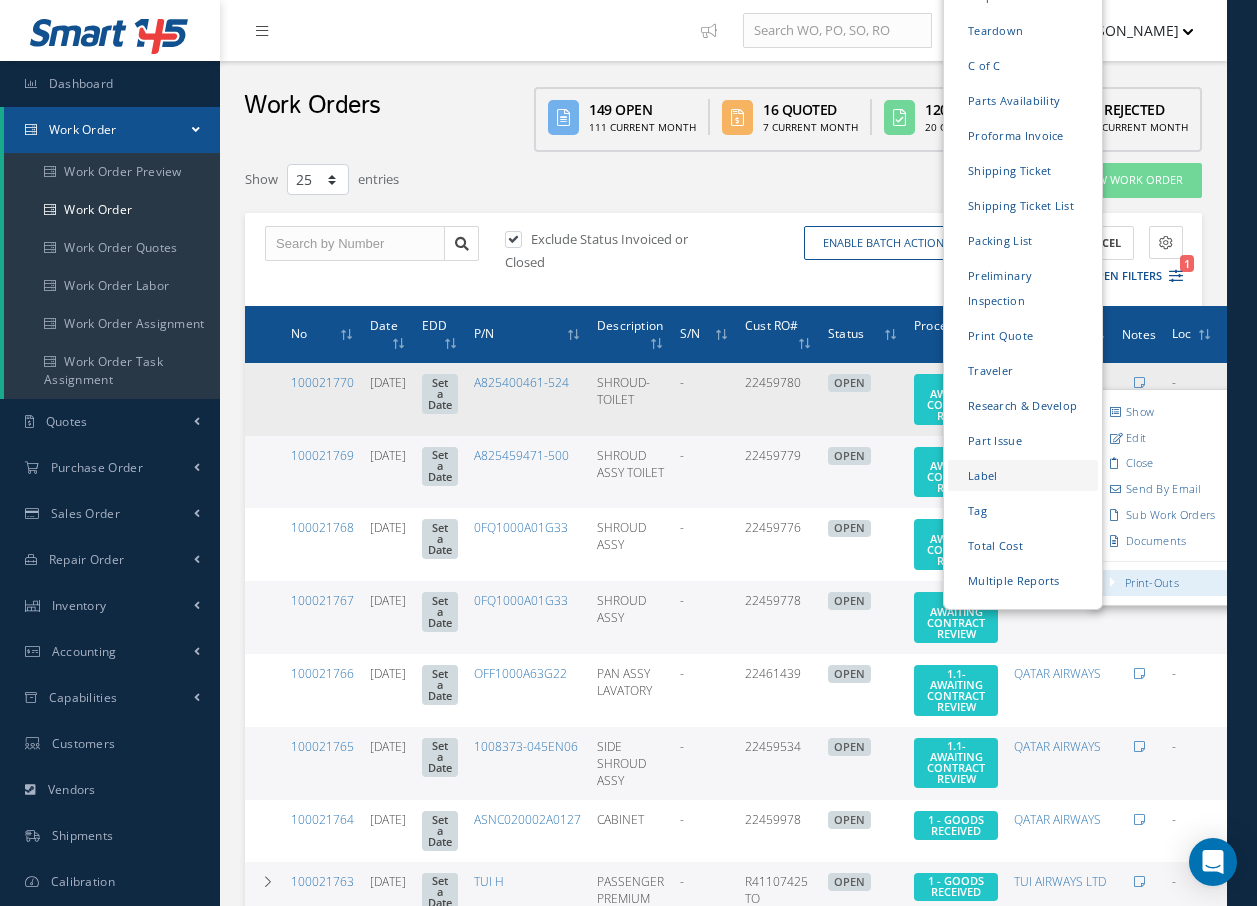click on "Label" at bounding box center (1023, 475) 